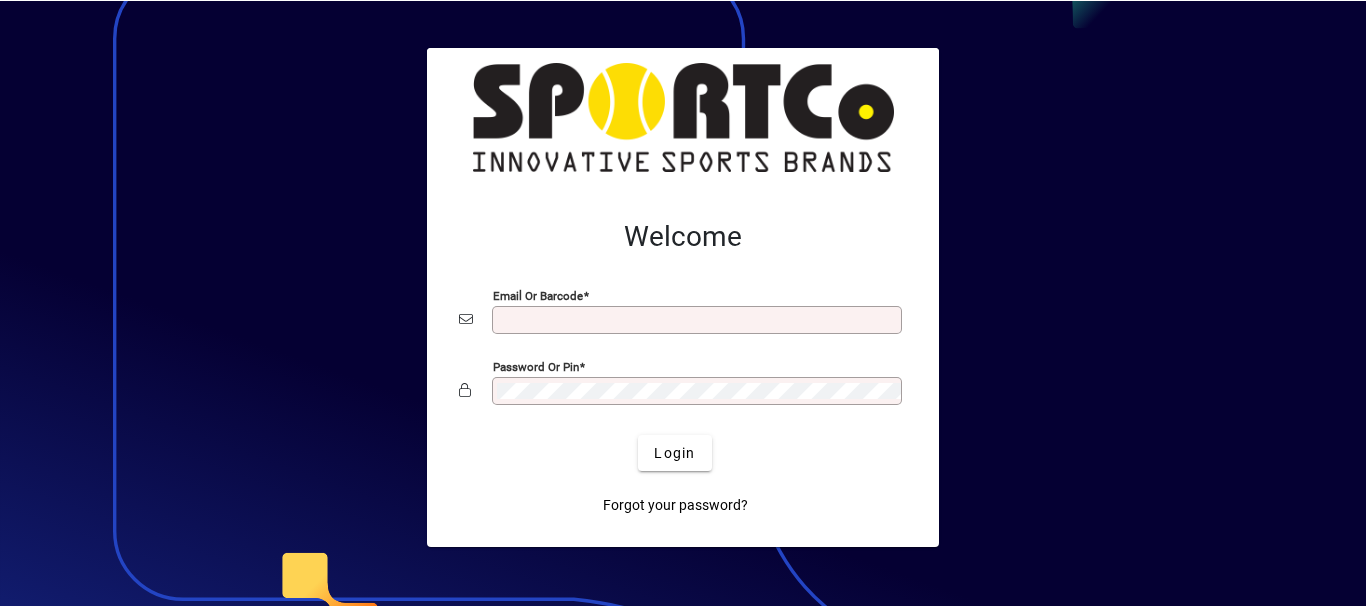 scroll, scrollTop: 0, scrollLeft: 0, axis: both 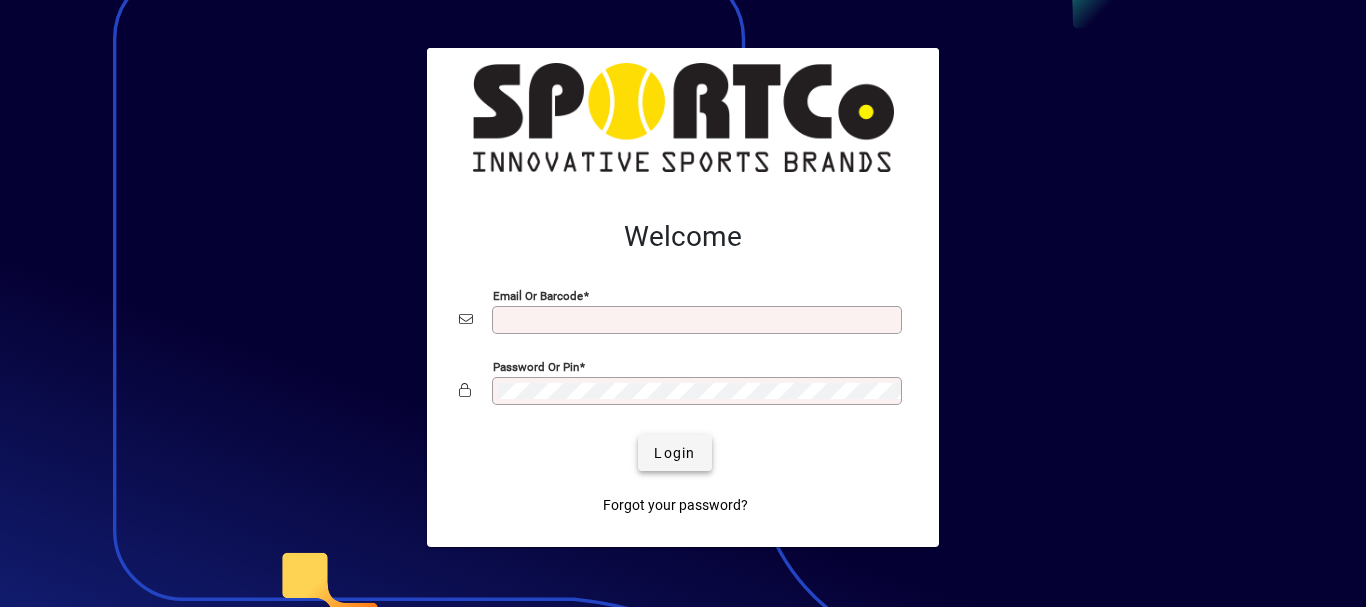 type on "**********" 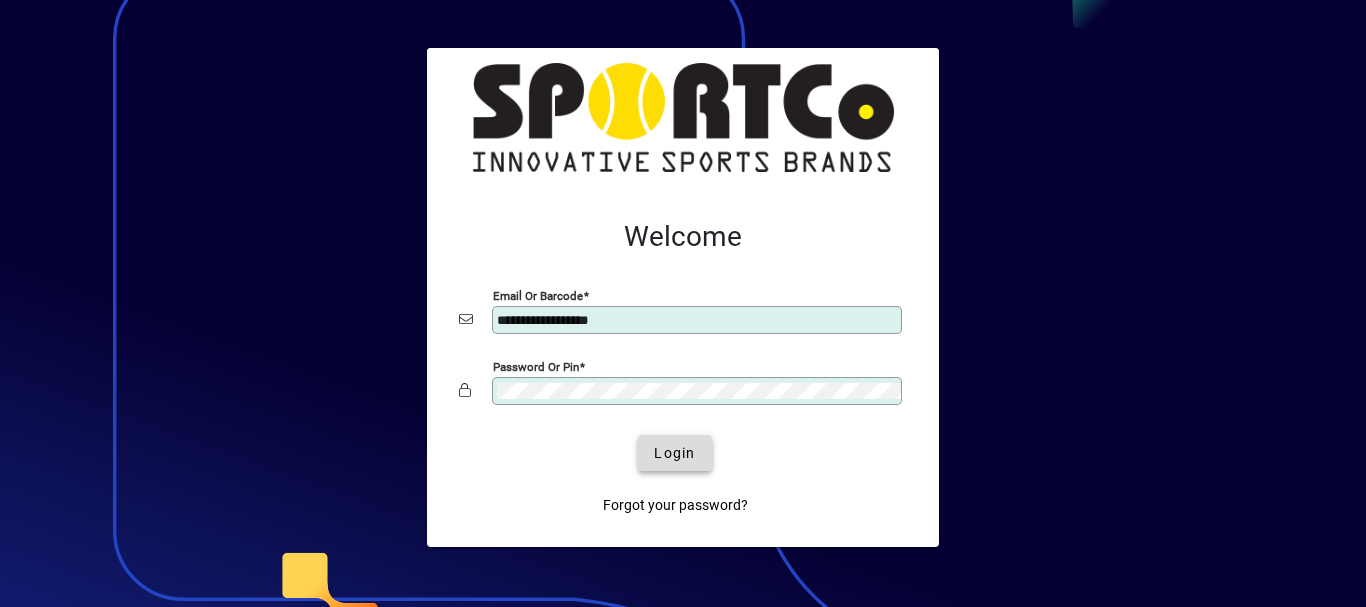 click on "Login" 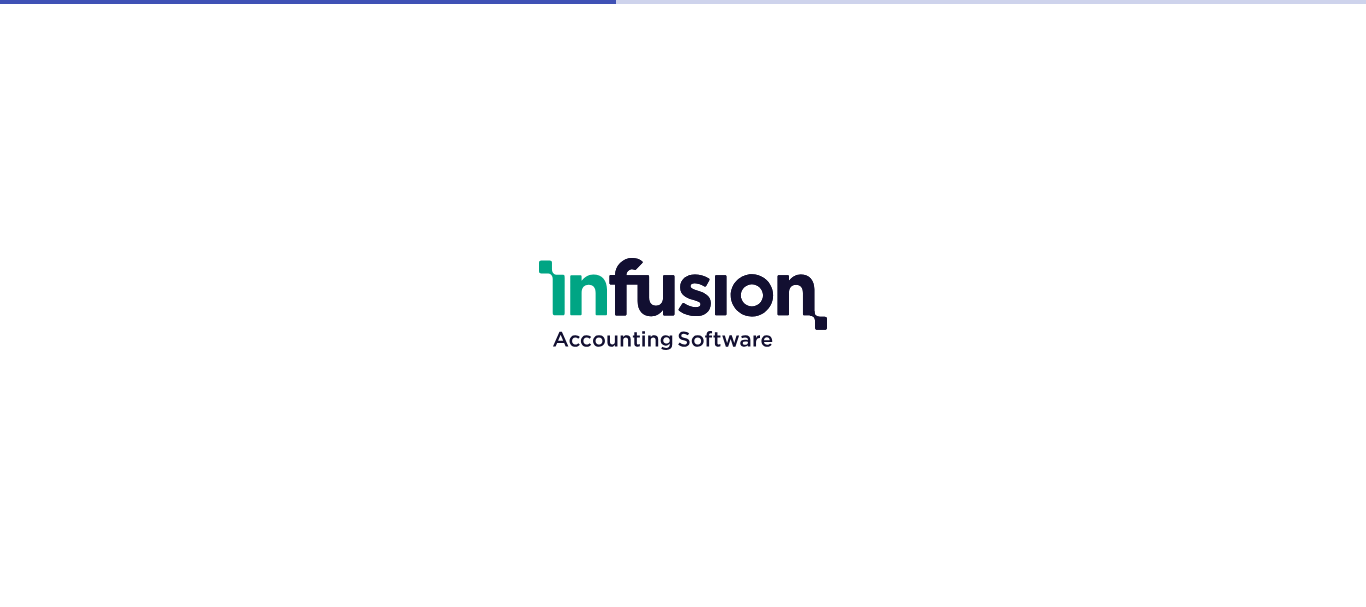 scroll, scrollTop: 0, scrollLeft: 0, axis: both 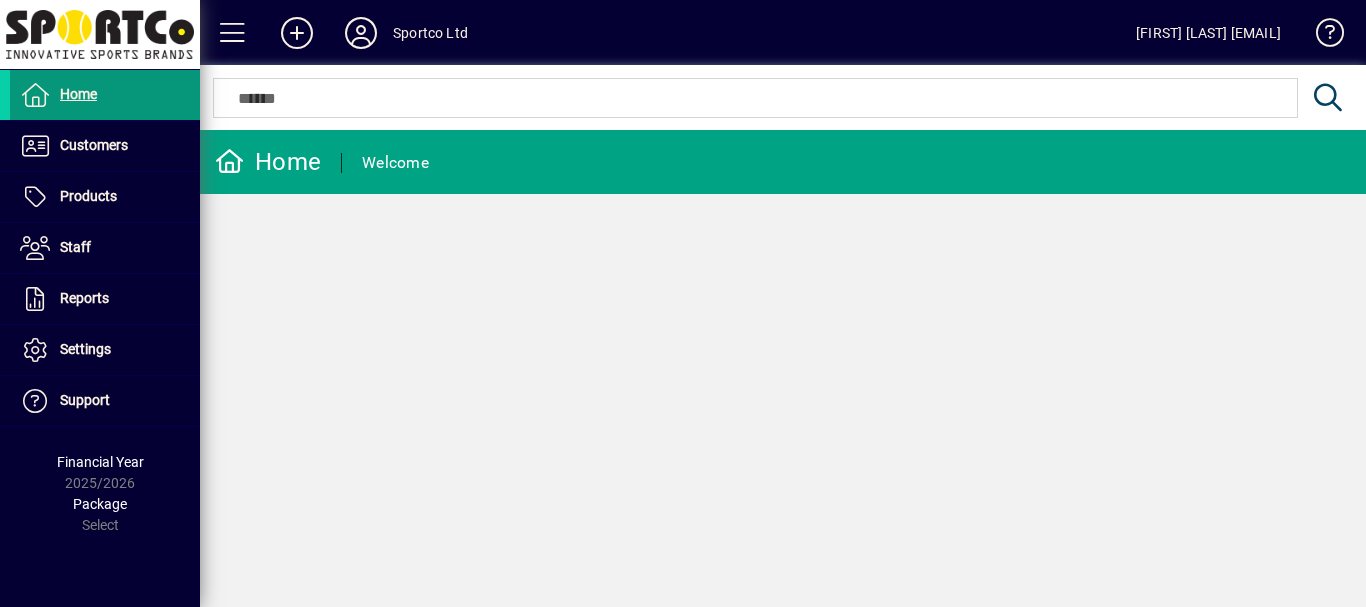 click on "Home" at bounding box center [78, 94] 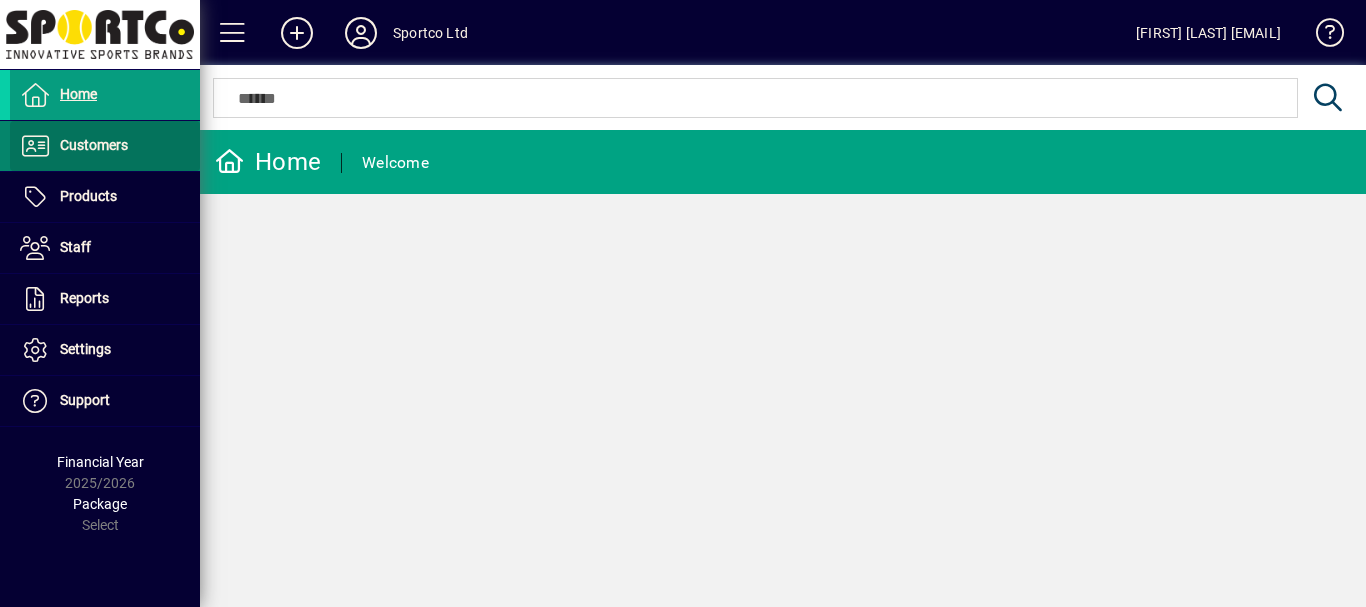 click on "Customers" at bounding box center (94, 145) 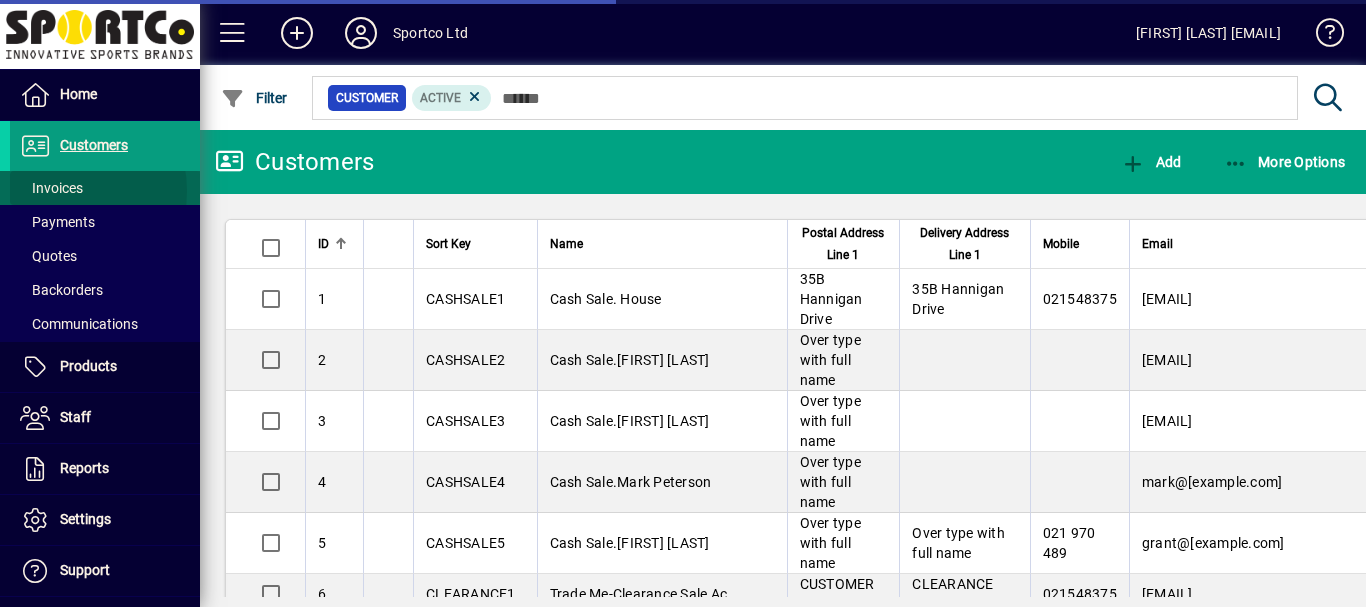 click on "Invoices" at bounding box center (51, 188) 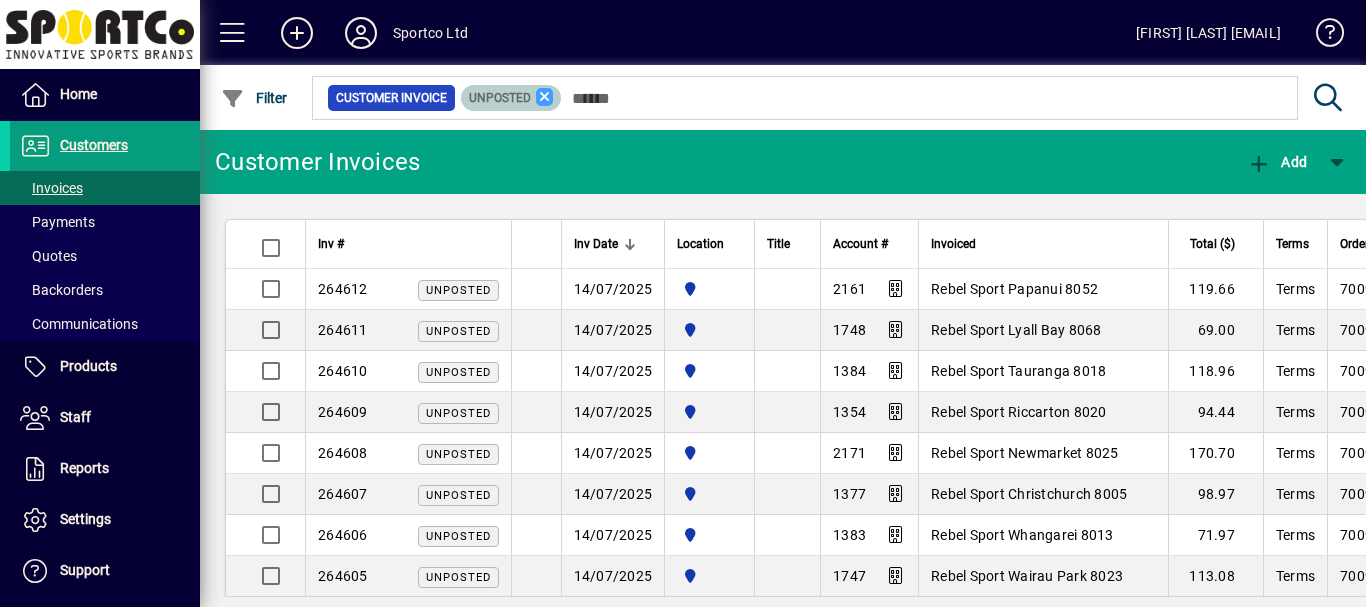 click at bounding box center [545, 97] 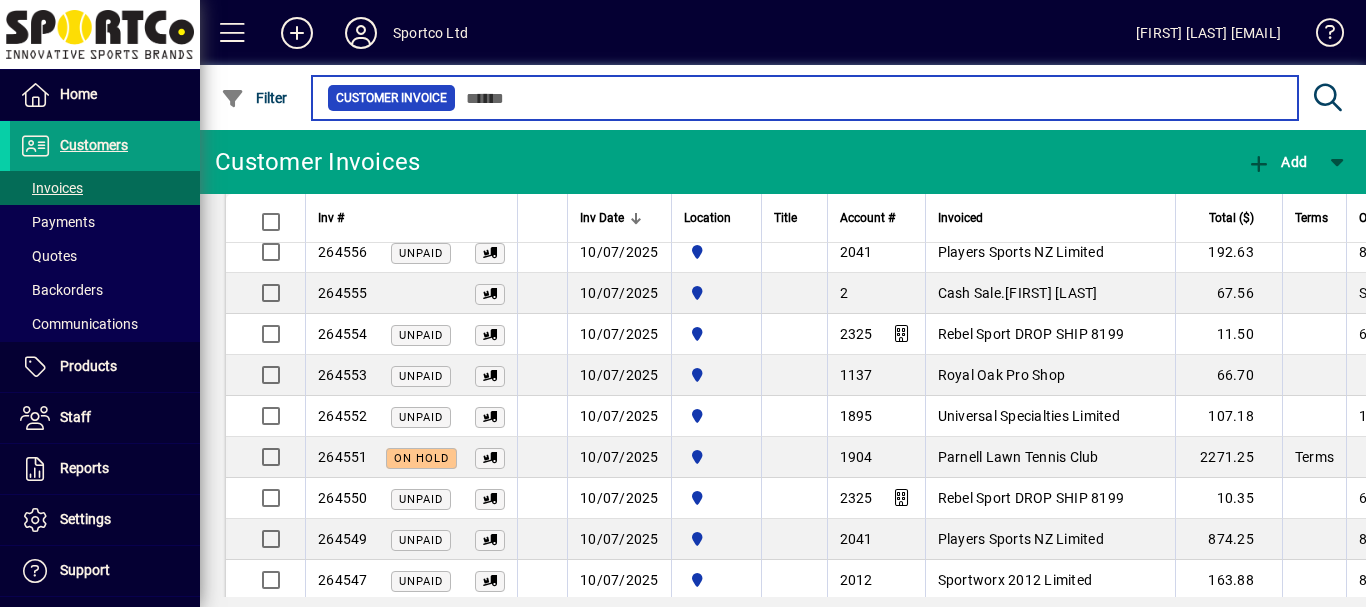 scroll, scrollTop: 2275, scrollLeft: 0, axis: vertical 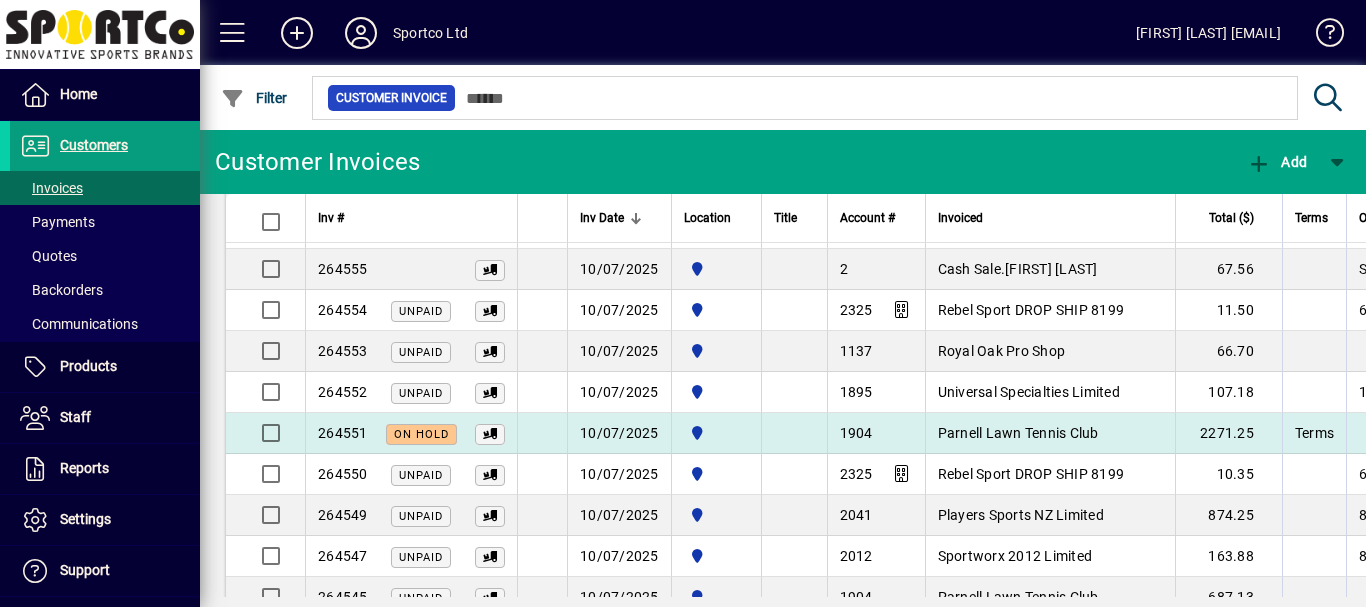 click on "Parnell Lawn Tennis Club" at bounding box center [1018, 433] 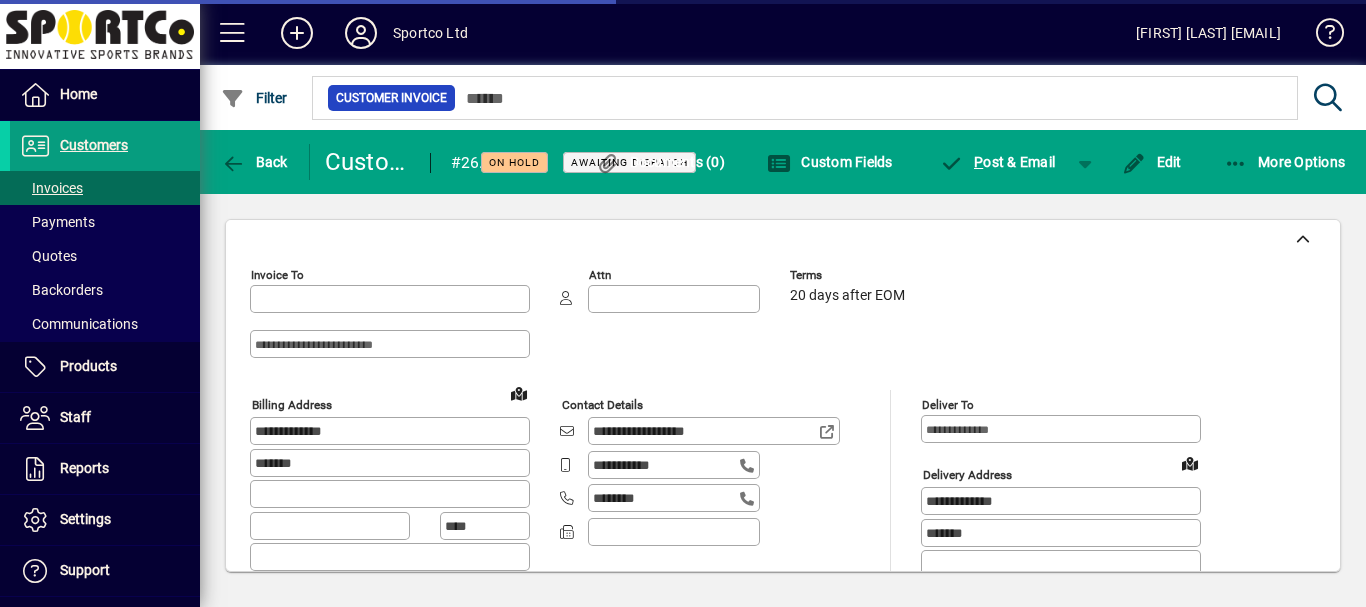 type on "**********" 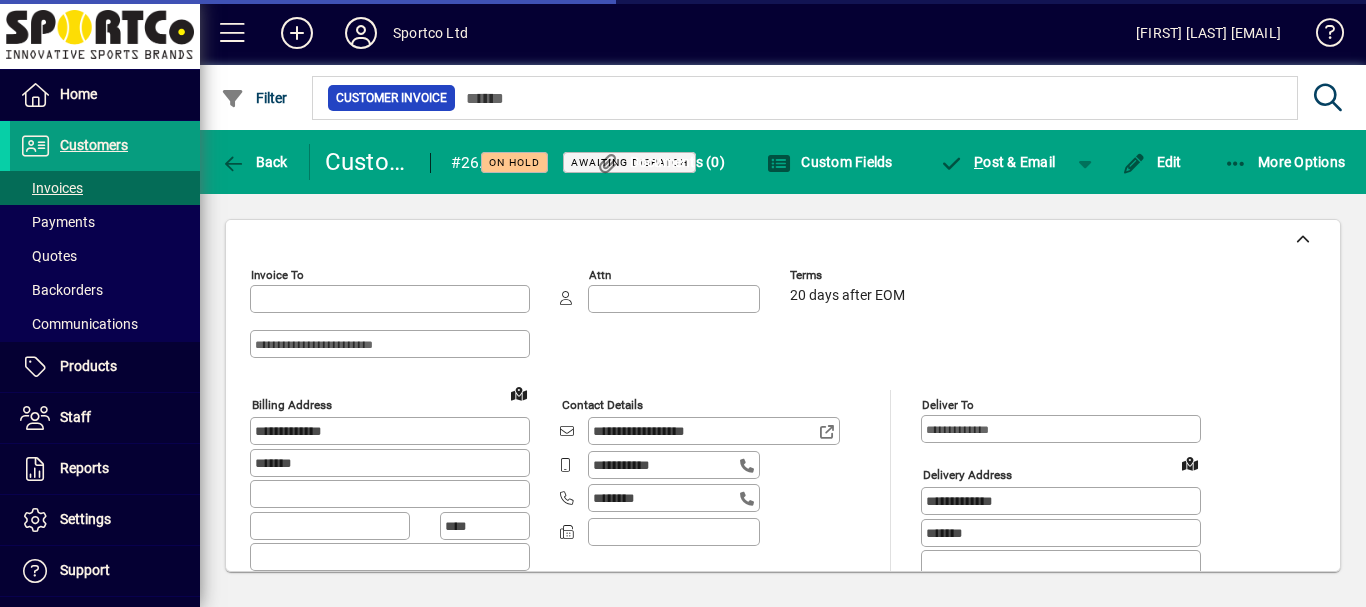 type on "**********" 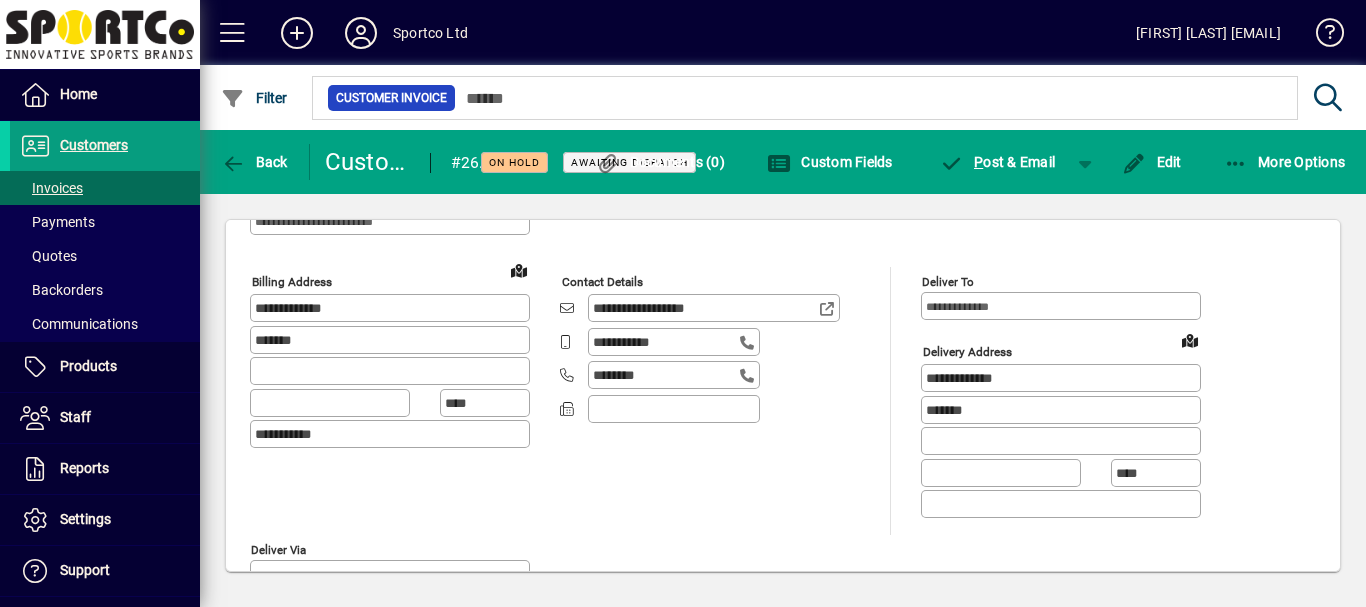 scroll, scrollTop: 0, scrollLeft: 0, axis: both 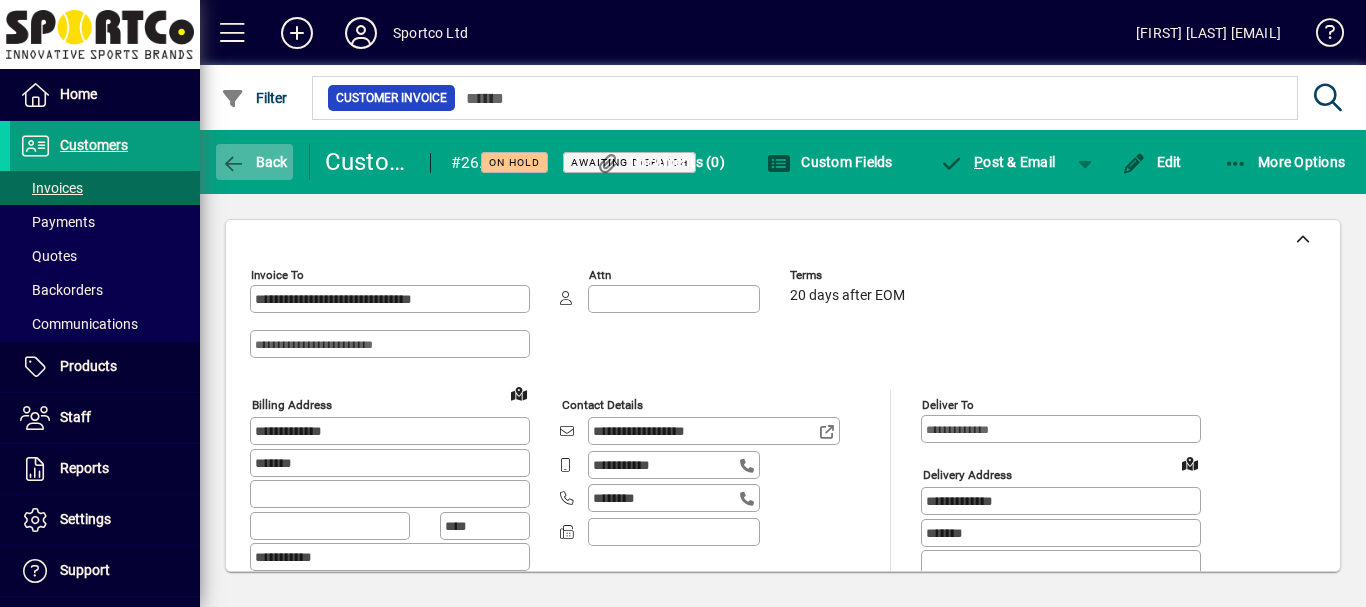 click on "Back" 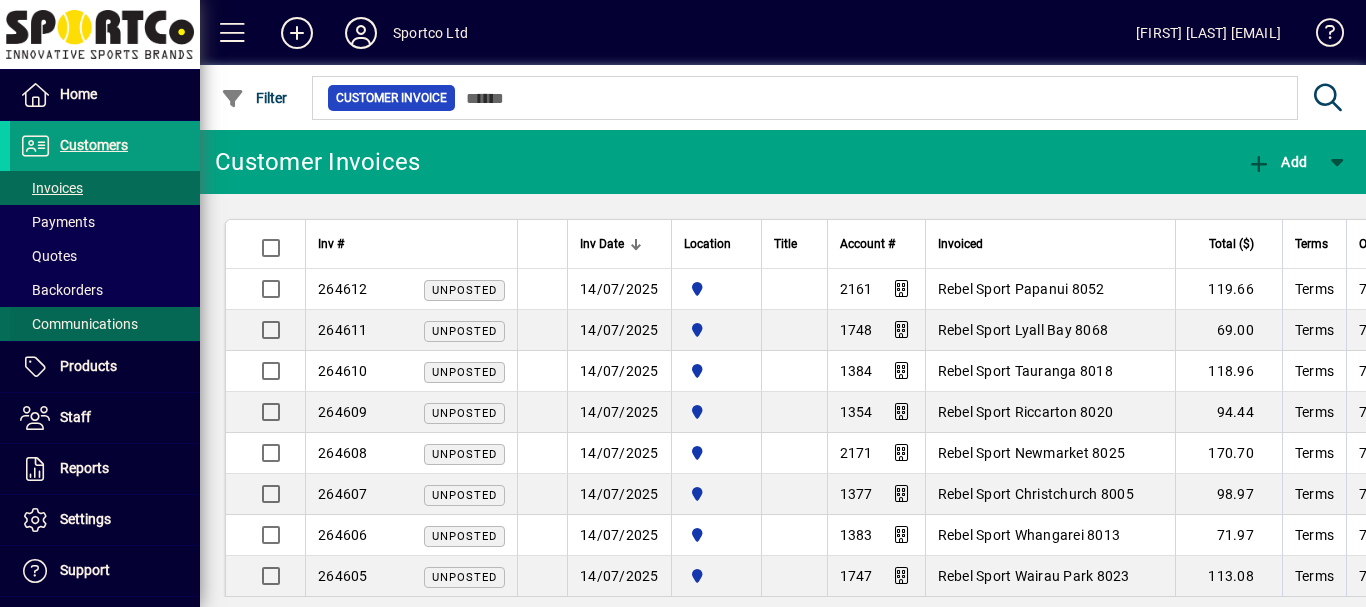click on "Communications" at bounding box center [79, 324] 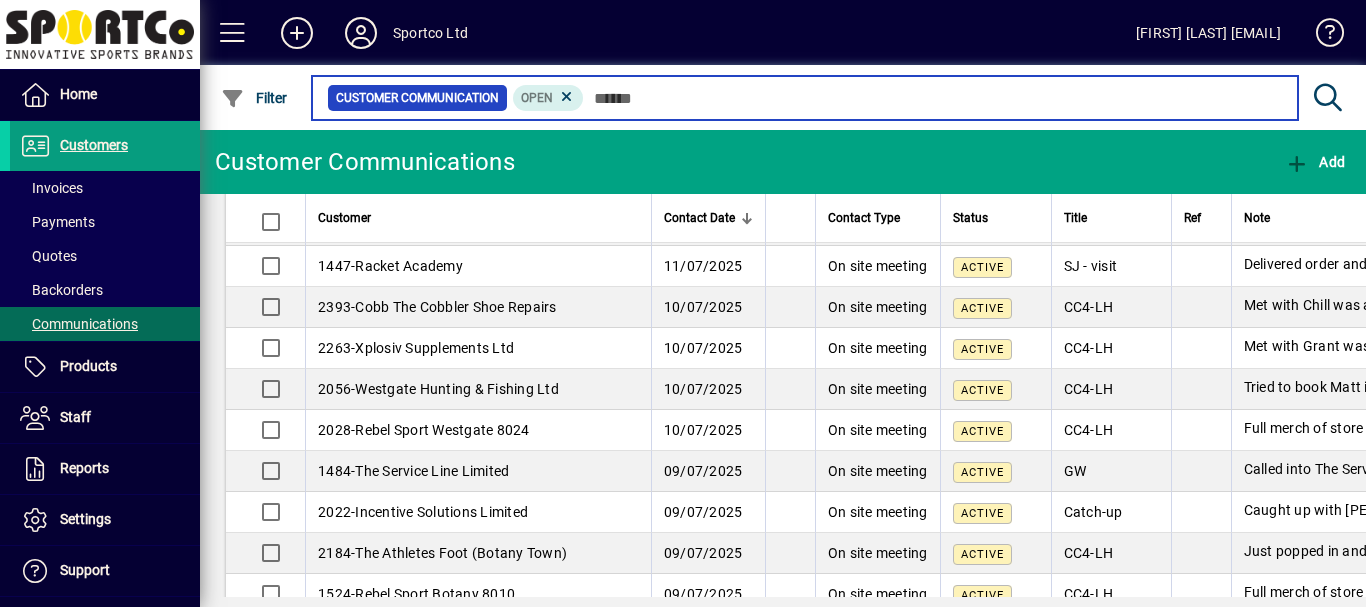 scroll, scrollTop: 152, scrollLeft: 0, axis: vertical 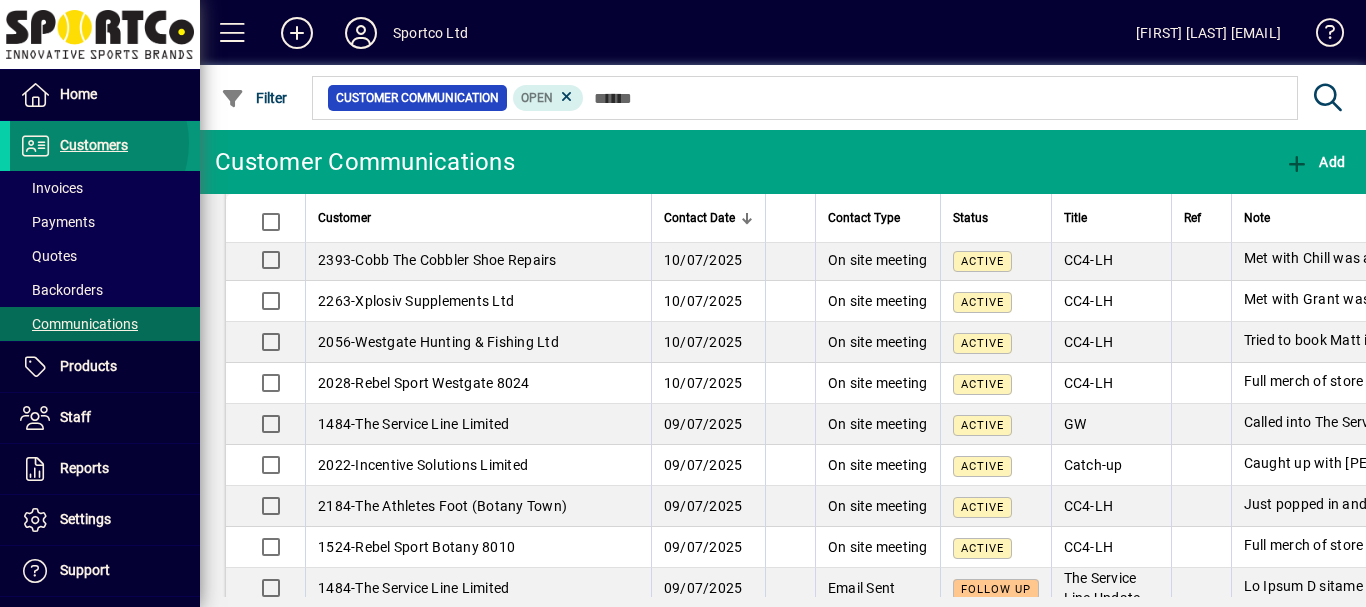 click on "Customers" at bounding box center [94, 145] 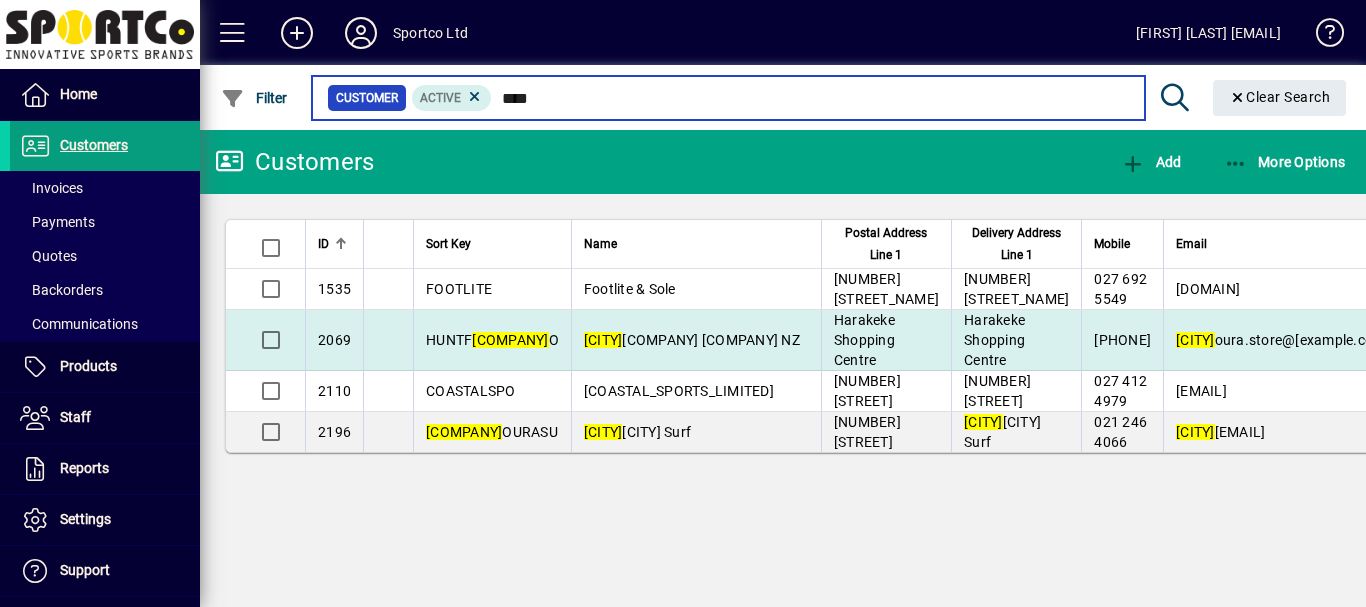 type on "****" 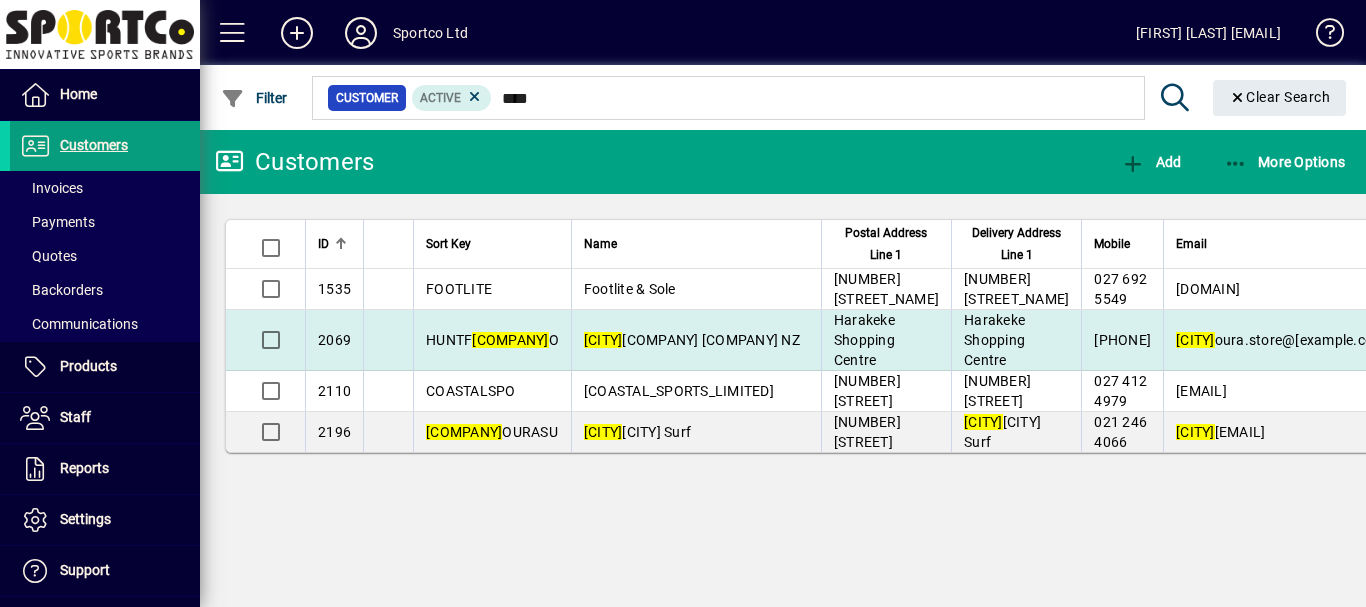 click on "[LAST] Hunting & Fishing NZ" at bounding box center [692, 340] 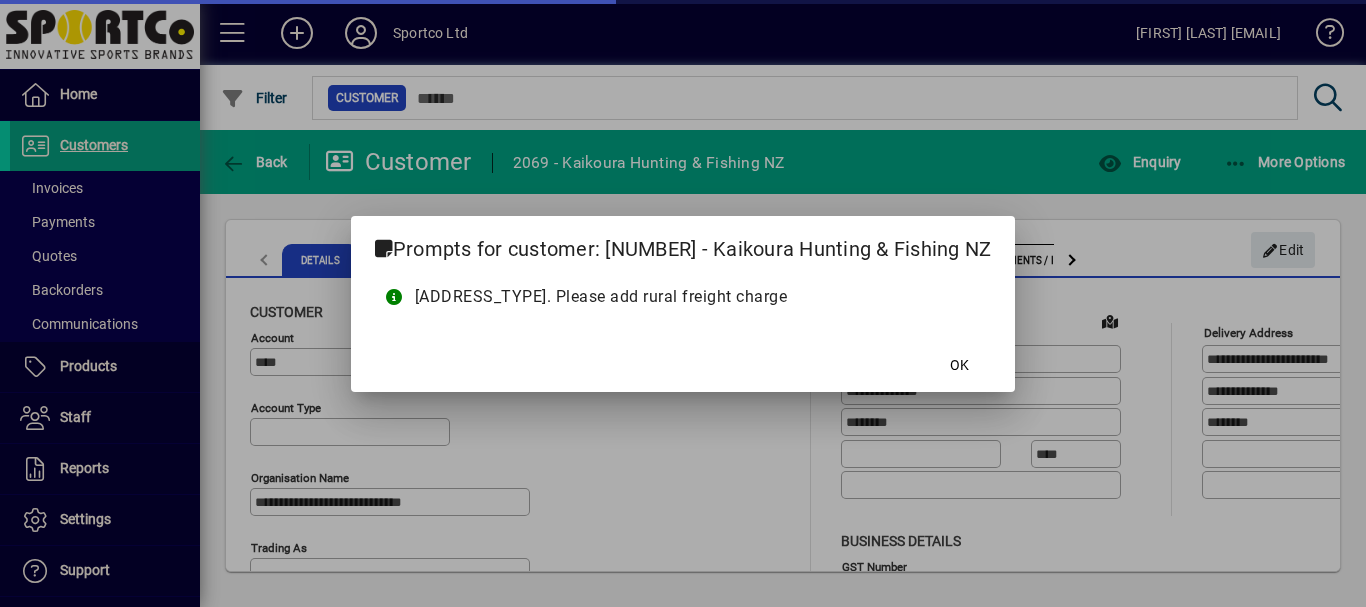 type on "**********" 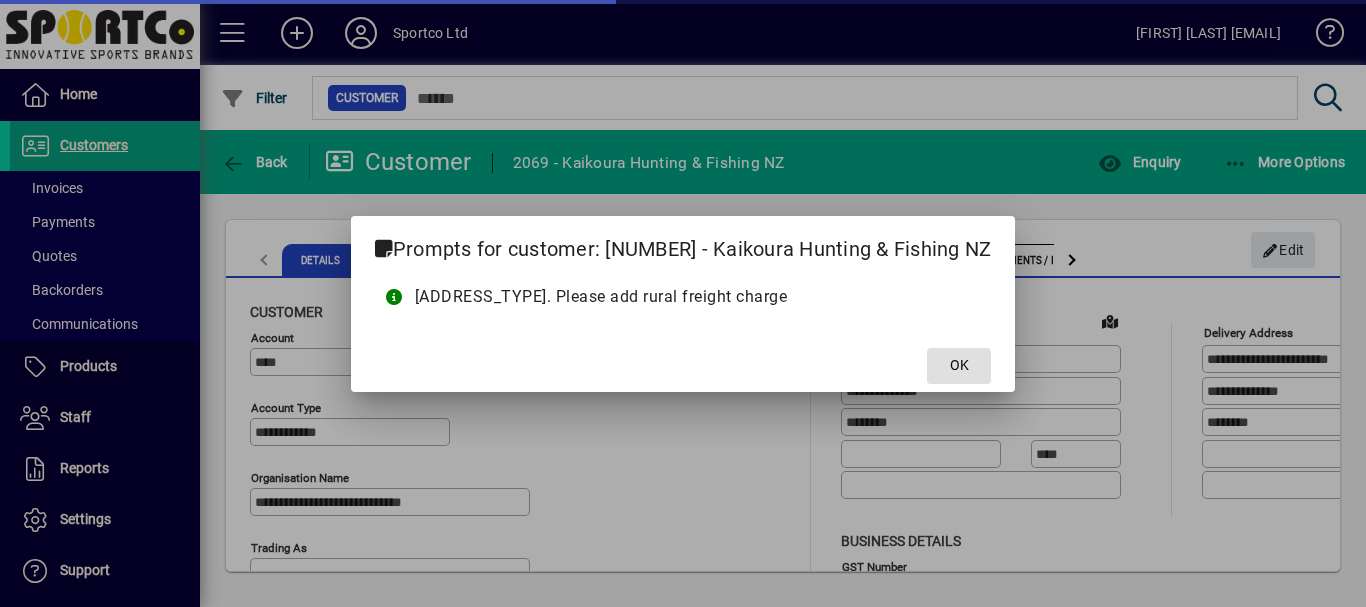 type on "**********" 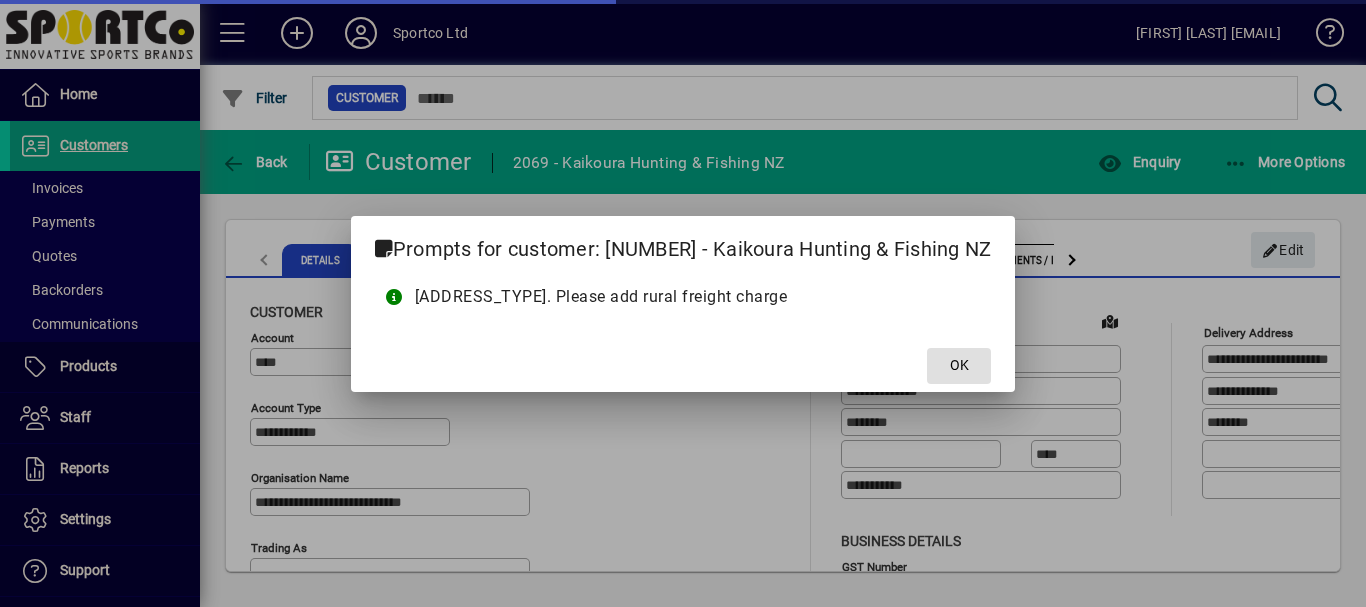 type on "**********" 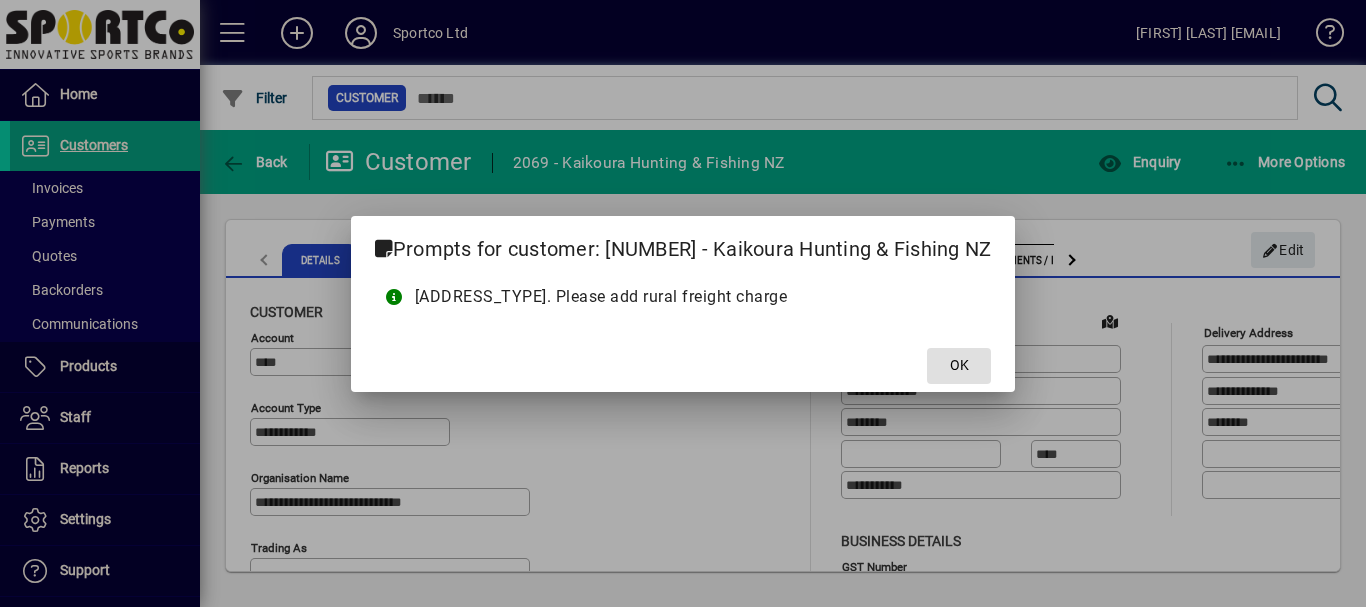 click 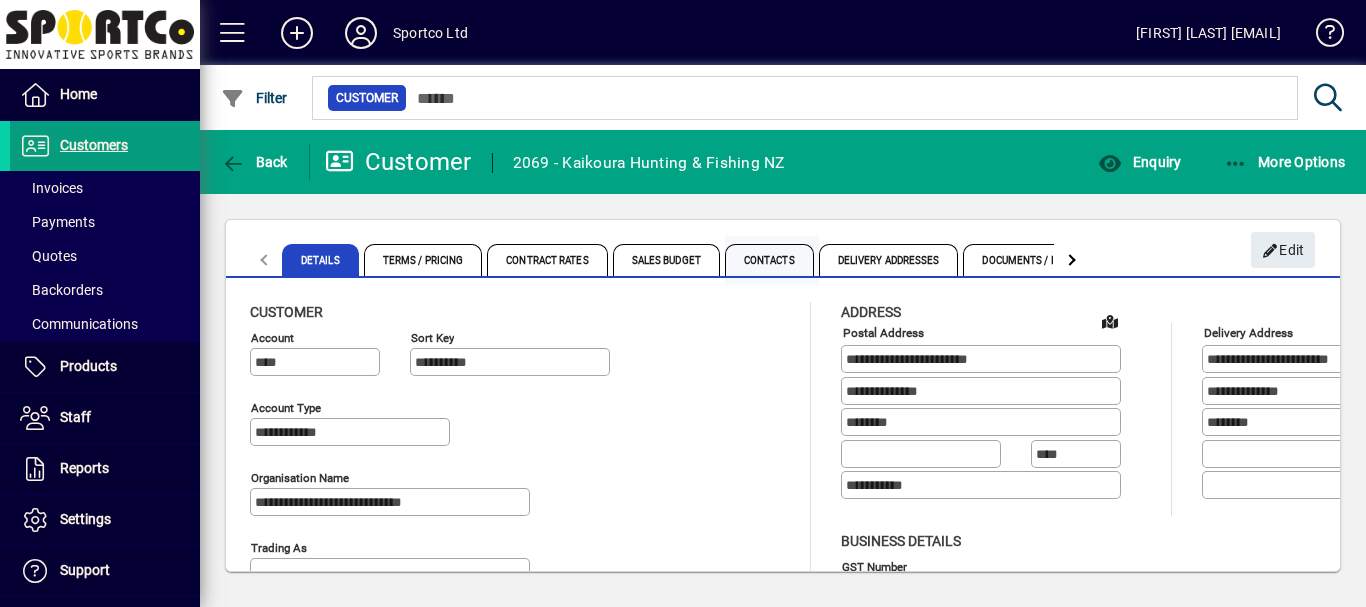 click on "Contacts" at bounding box center (769, 260) 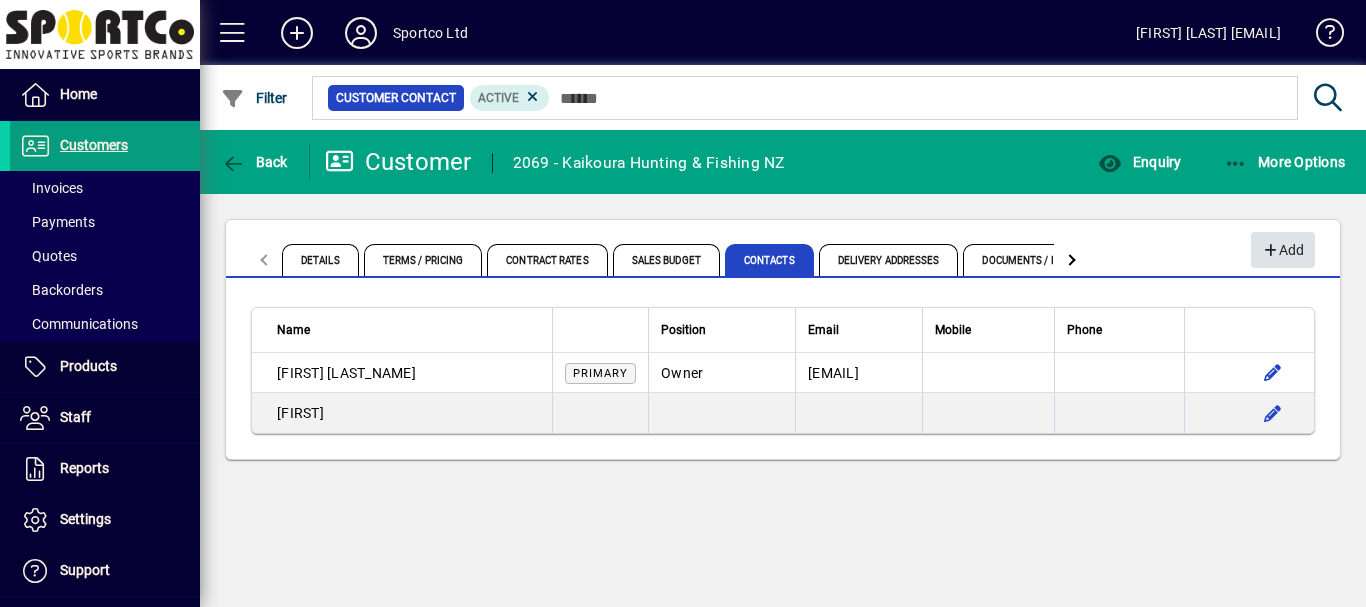 click on "Add" 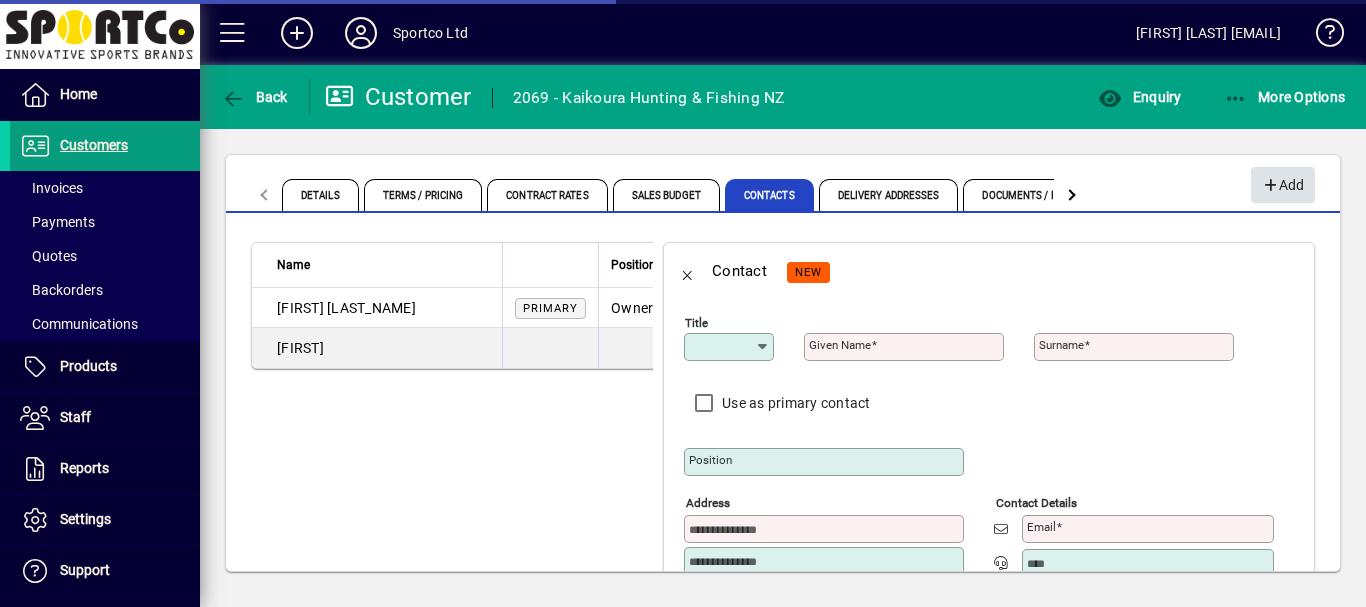 type on "**********" 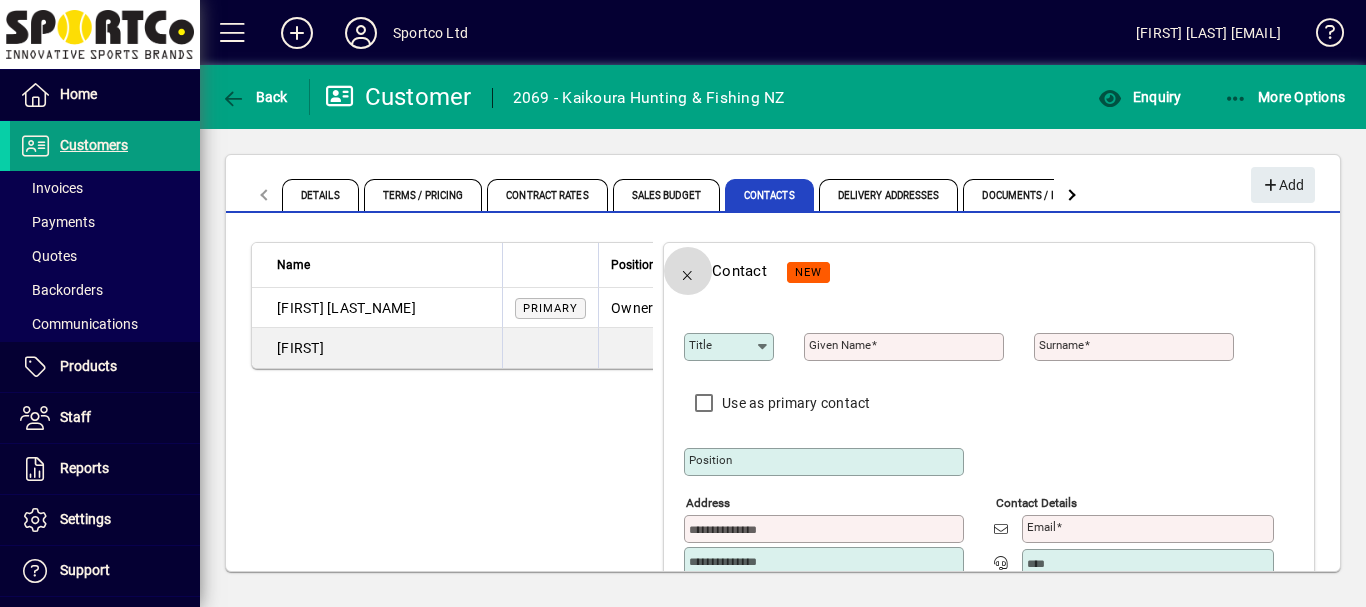 click 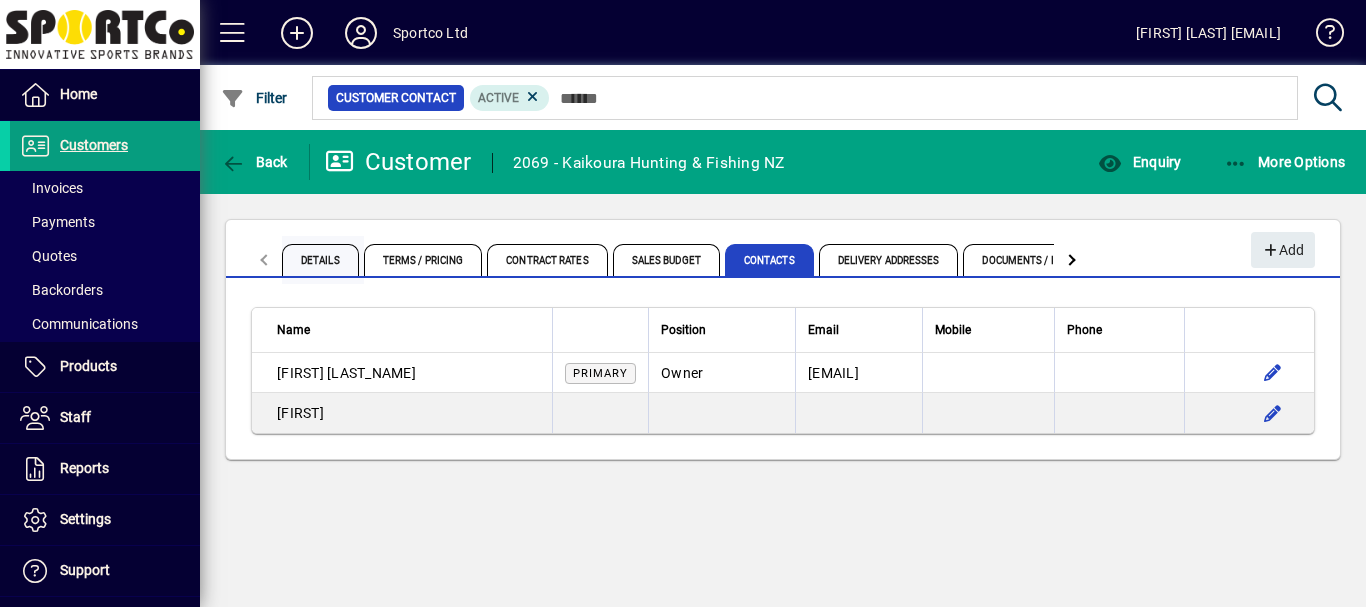 click on "Details" at bounding box center [320, 260] 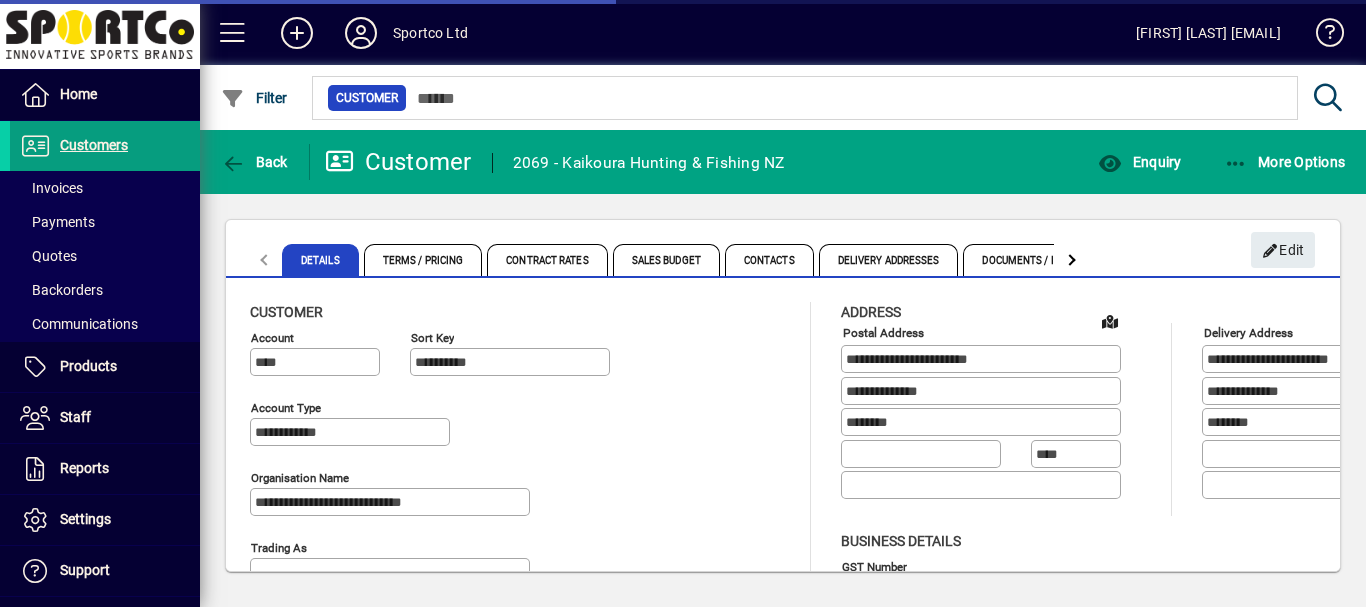 type on "**********" 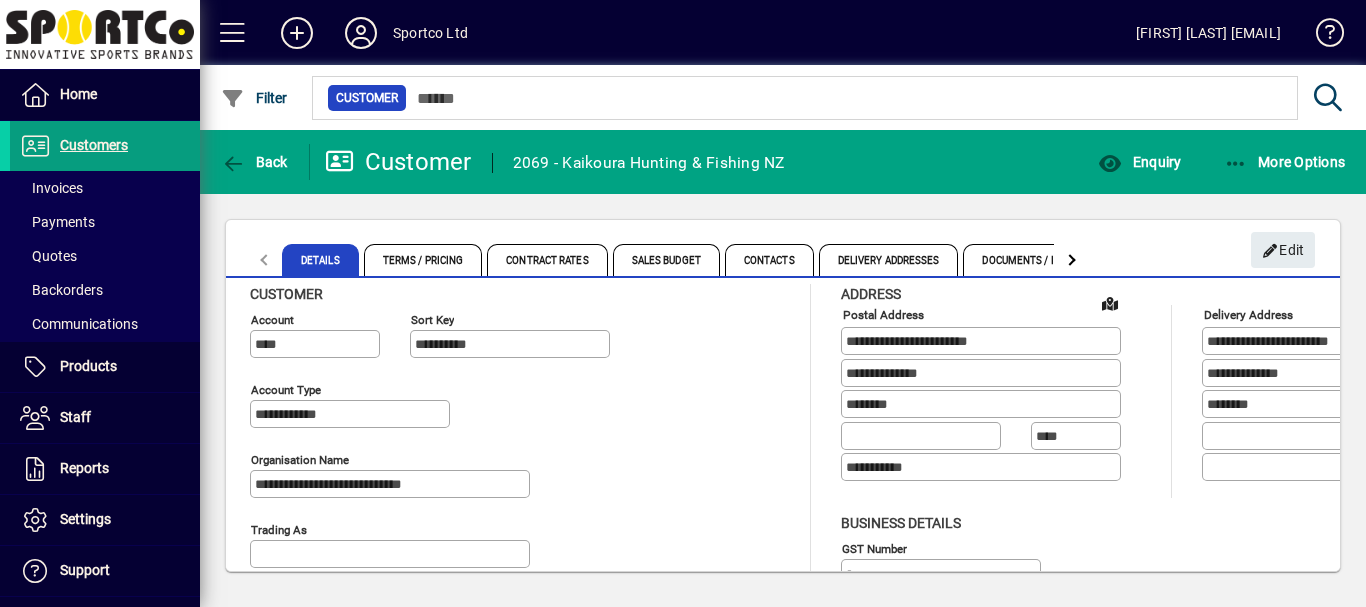 scroll, scrollTop: 0, scrollLeft: 0, axis: both 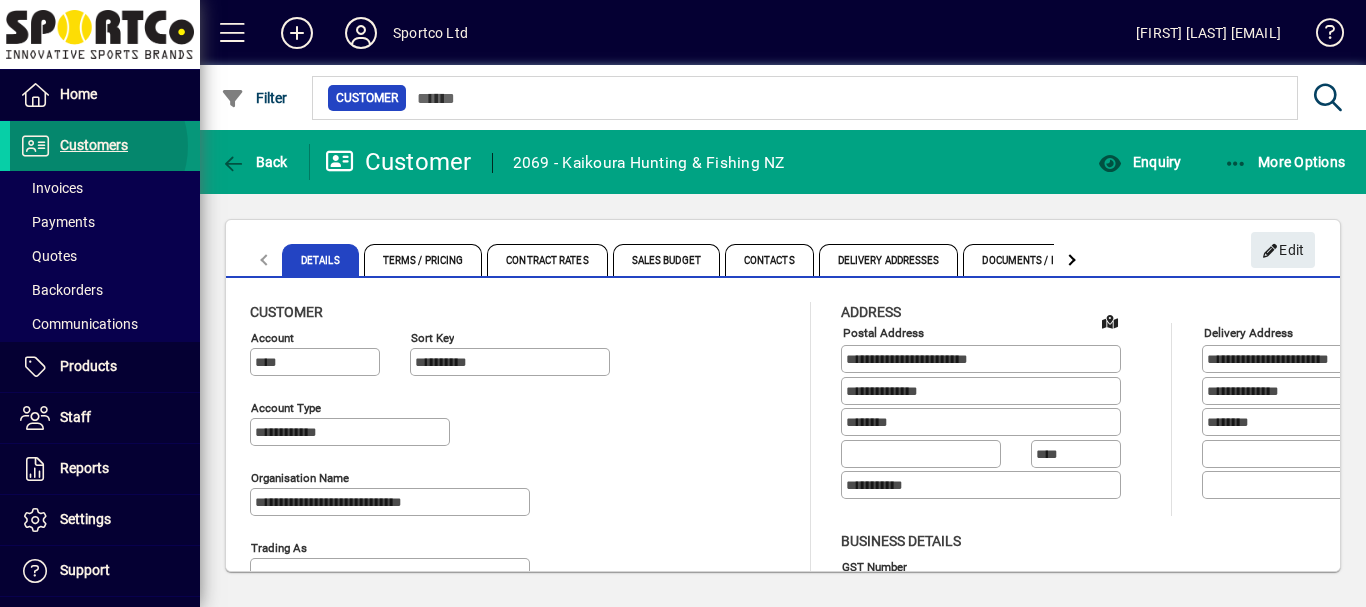 click on "Customers" at bounding box center [94, 145] 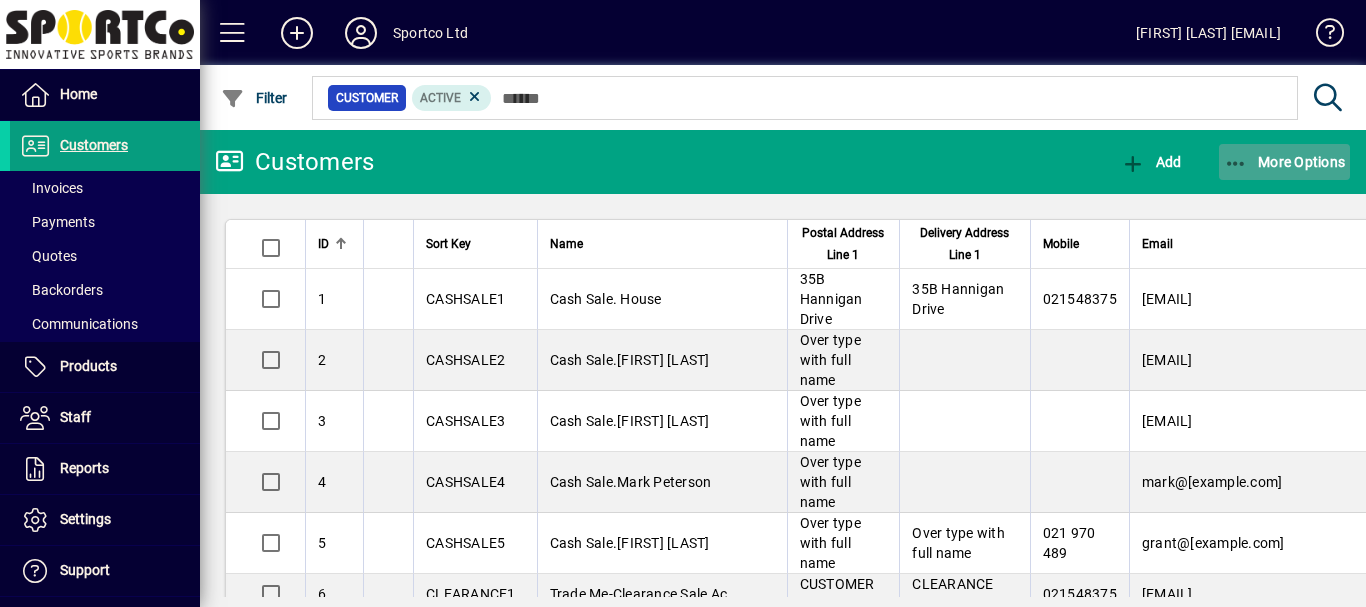 click on "More Options" 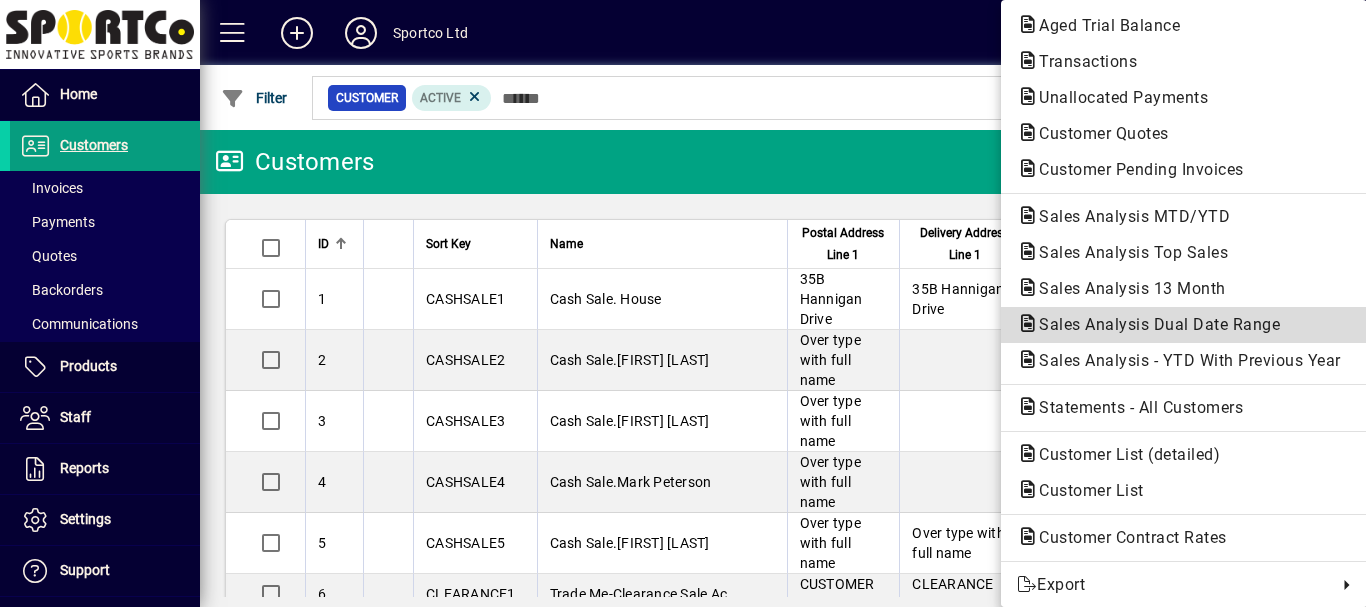 click on "Sales Analysis Dual Date Range" 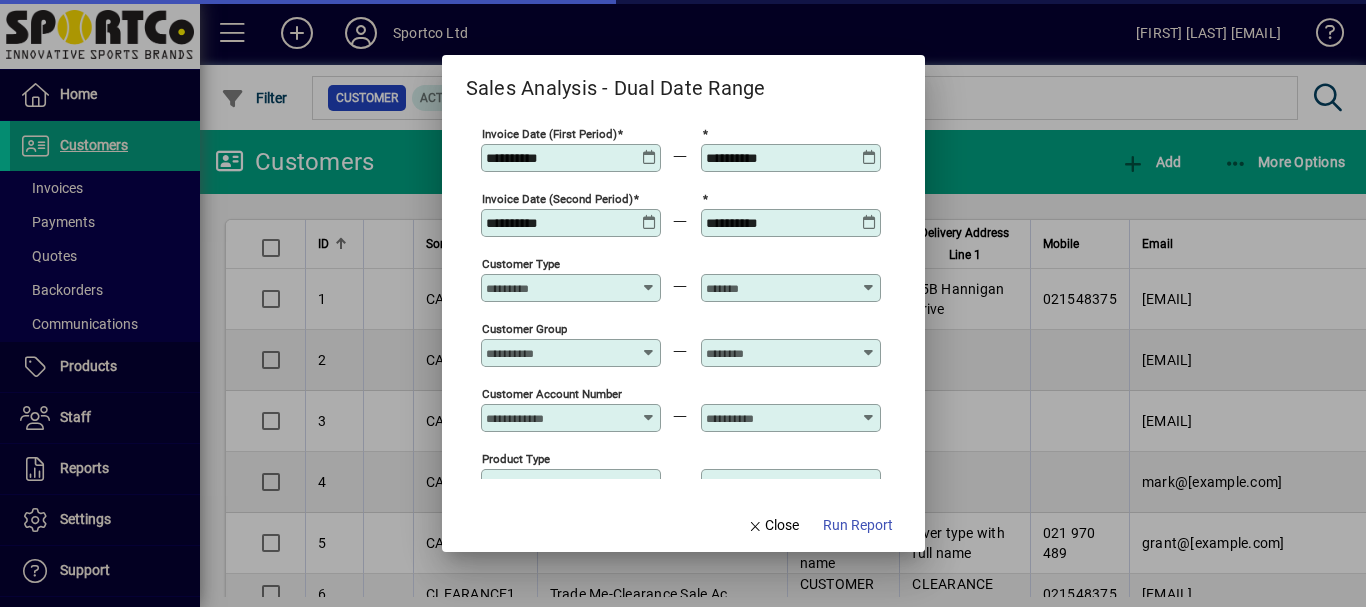 type on "**********" 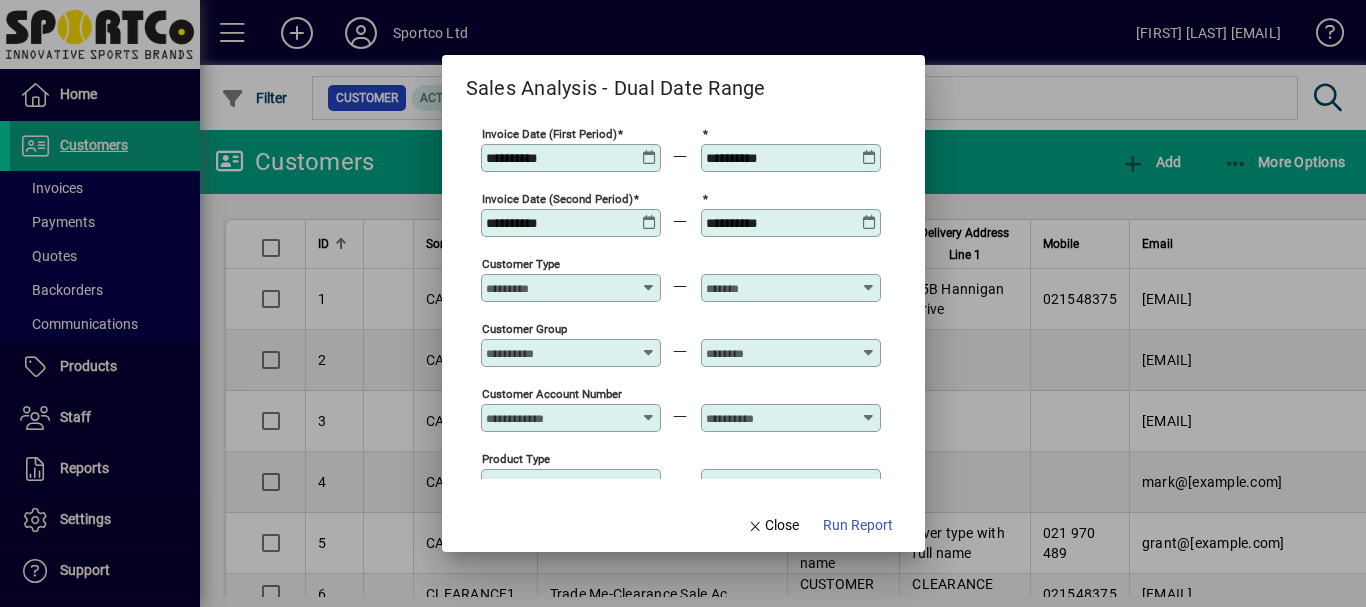 click on "**********" at bounding box center (779, 223) 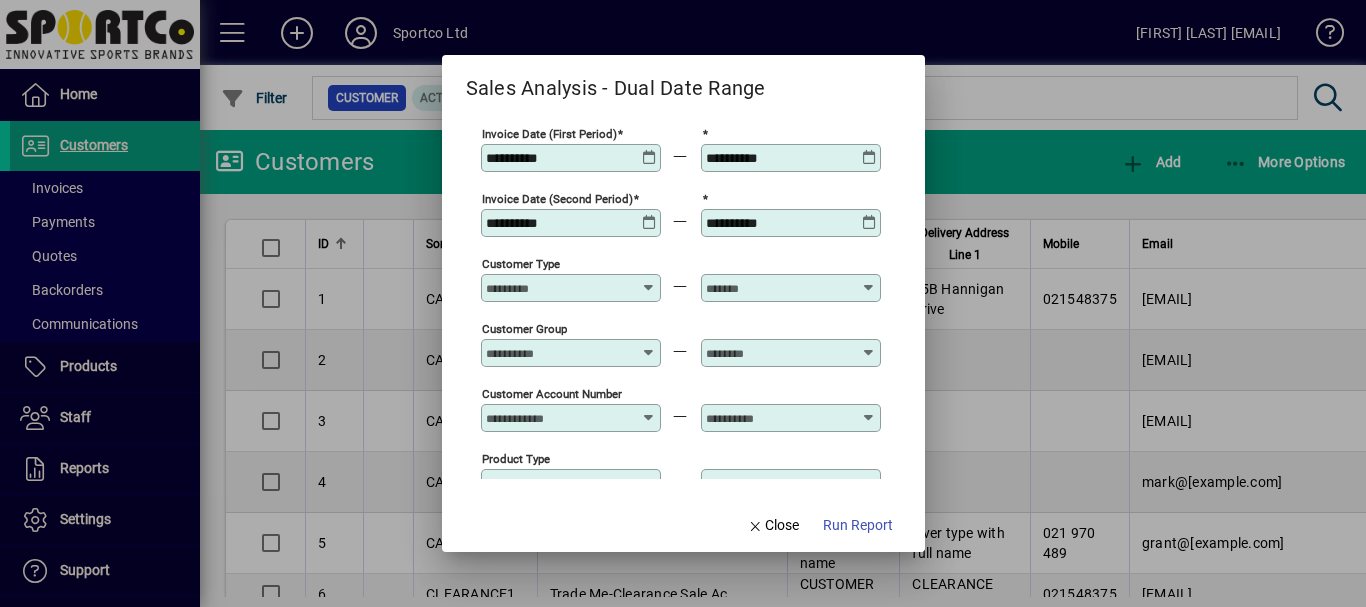 drag, startPoint x: 487, startPoint y: 219, endPoint x: 498, endPoint y: 222, distance: 11.401754 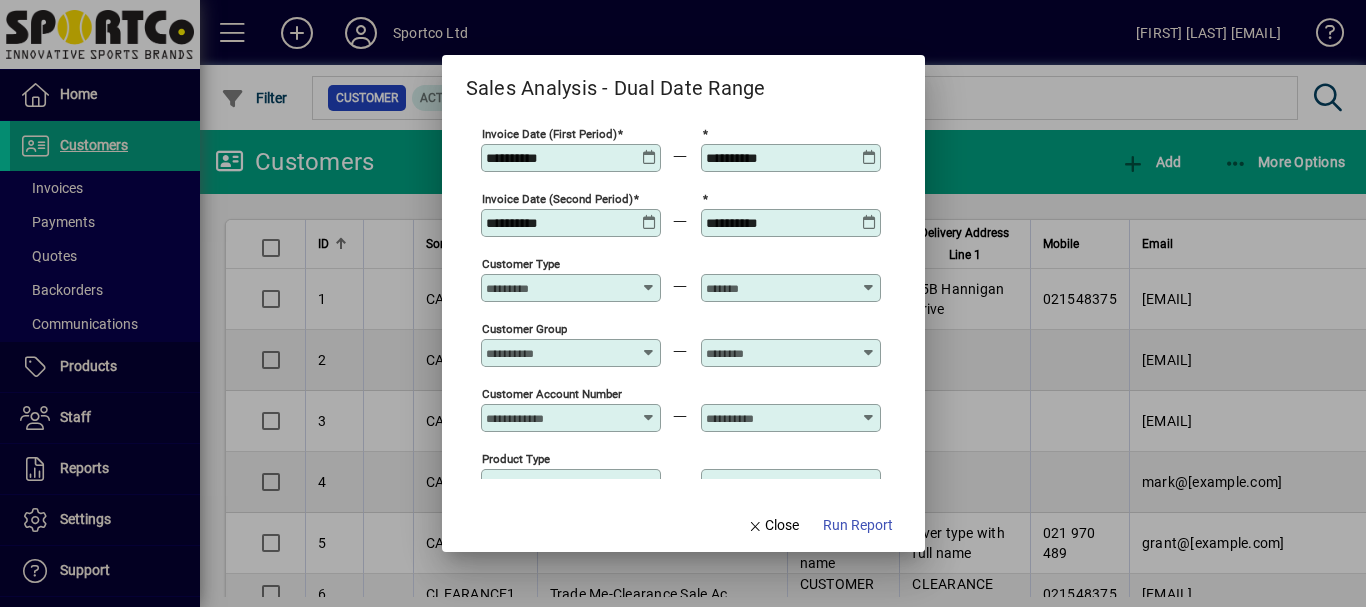 click on "**********" at bounding box center (559, 223) 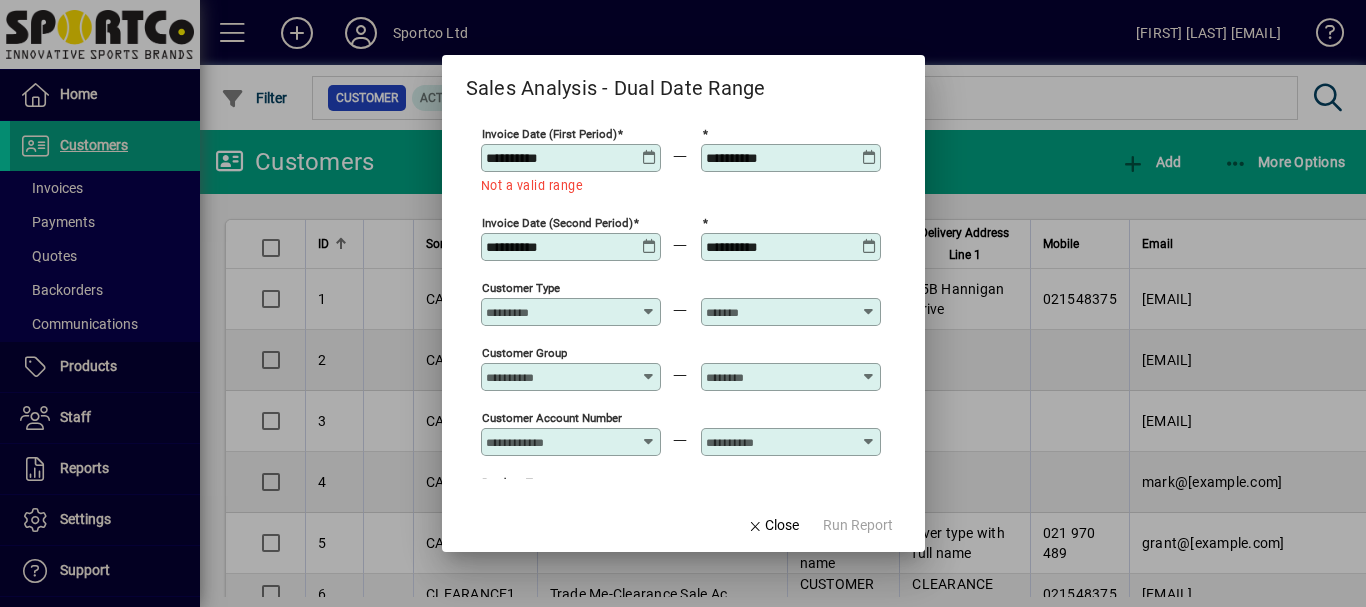 type on "**********" 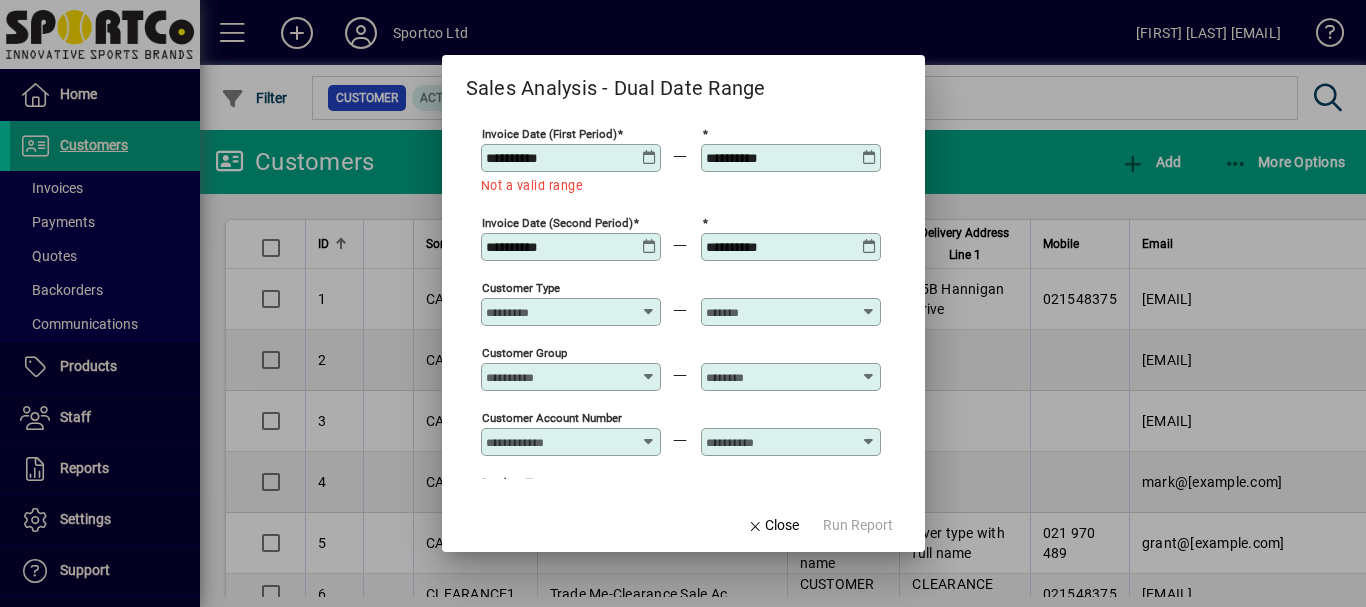 drag, startPoint x: 486, startPoint y: 155, endPoint x: 499, endPoint y: 157, distance: 13.152946 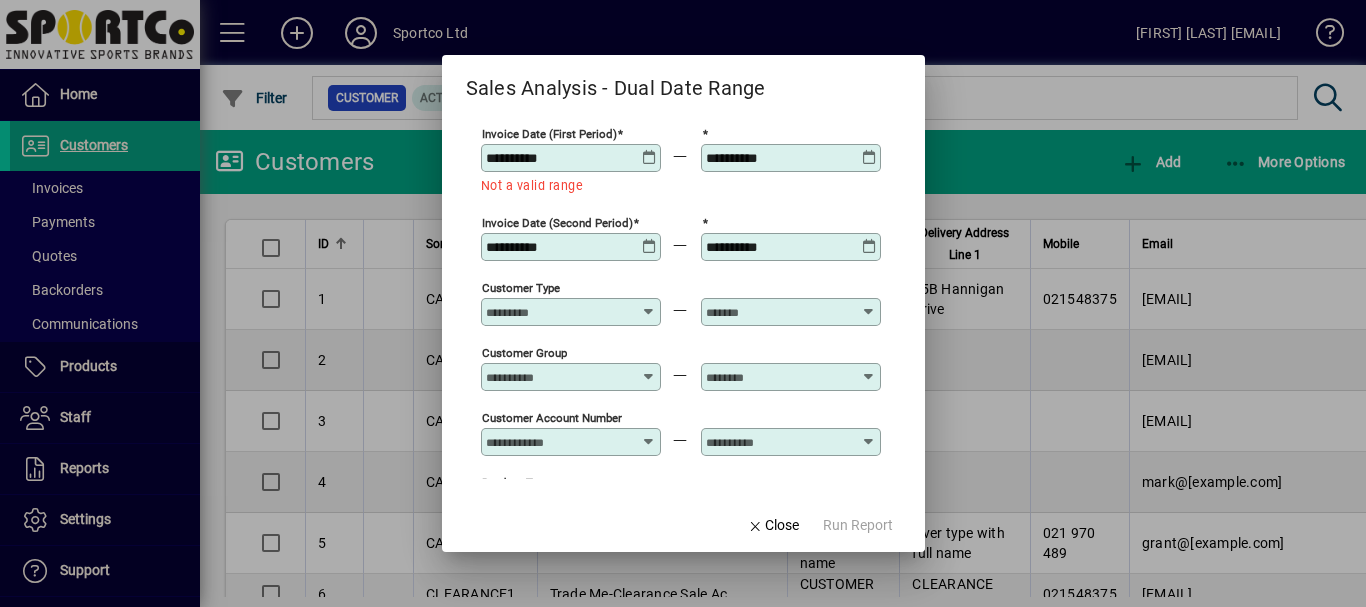 click on "**********" at bounding box center (559, 158) 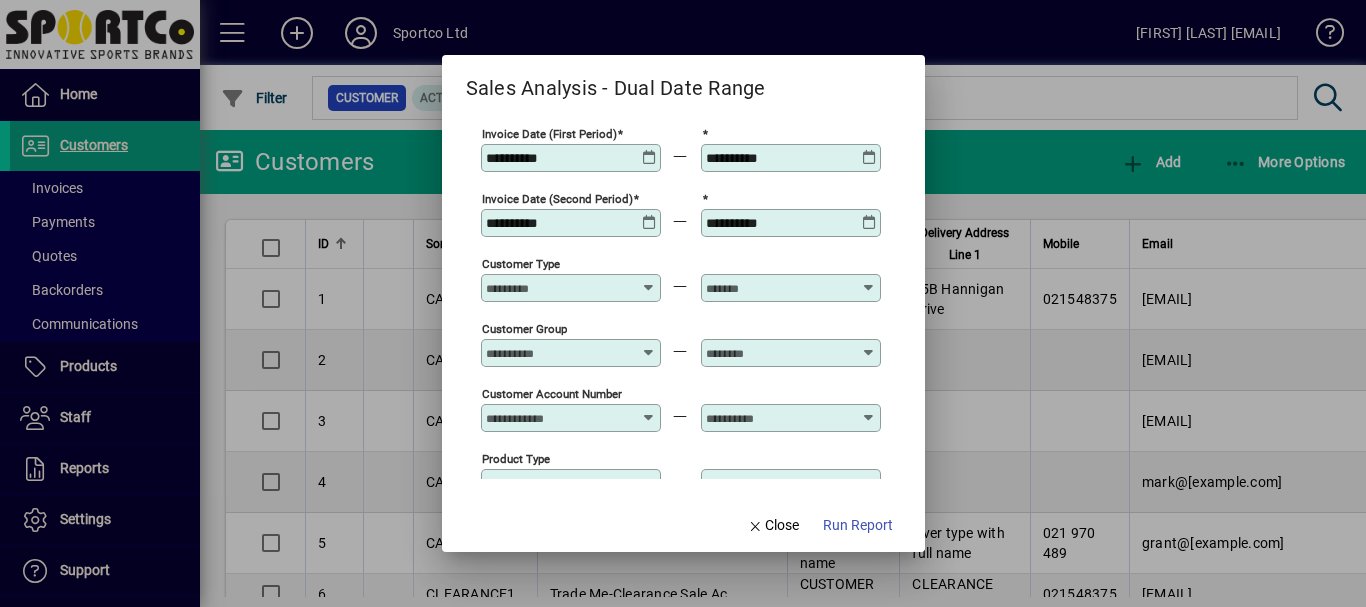 type on "**********" 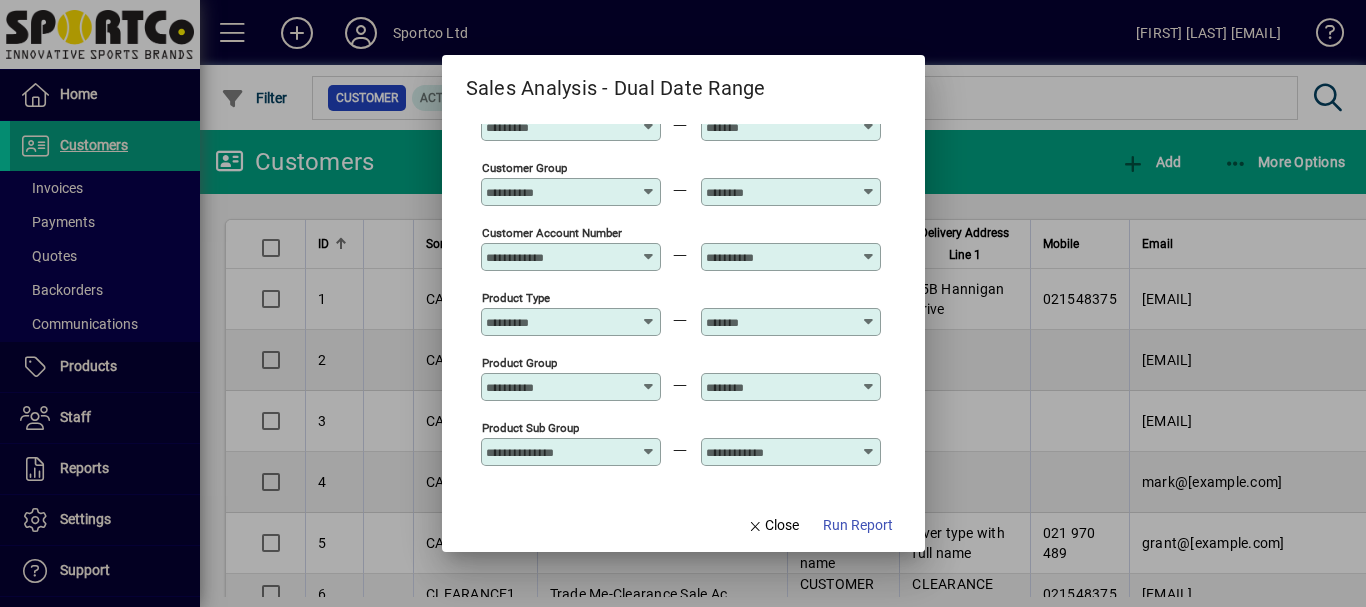 scroll, scrollTop: 166, scrollLeft: 0, axis: vertical 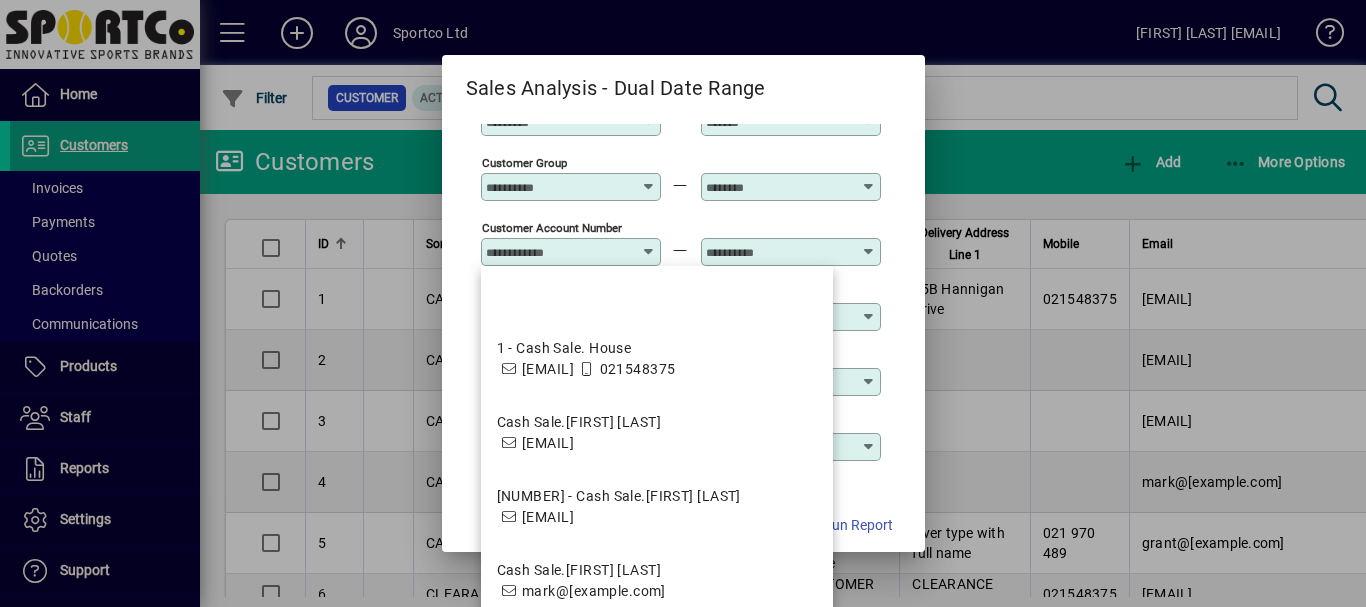 click on "Customer Account Number" at bounding box center (559, 252) 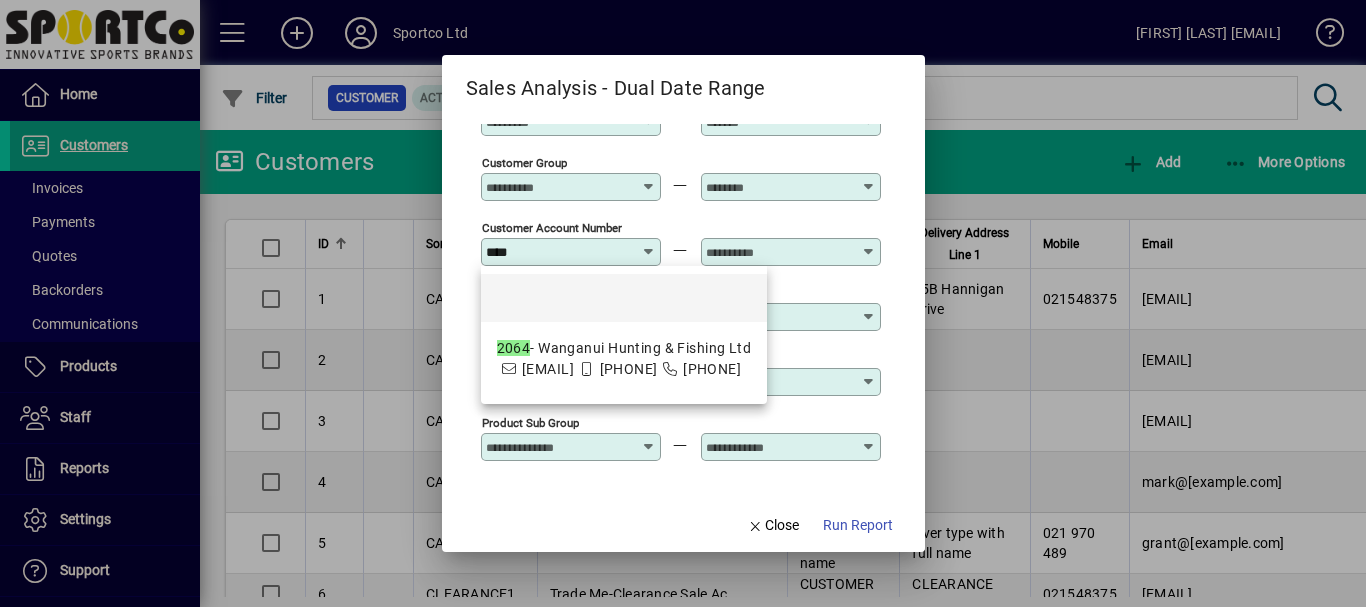 drag, startPoint x: 487, startPoint y: 252, endPoint x: 552, endPoint y: 254, distance: 65.03076 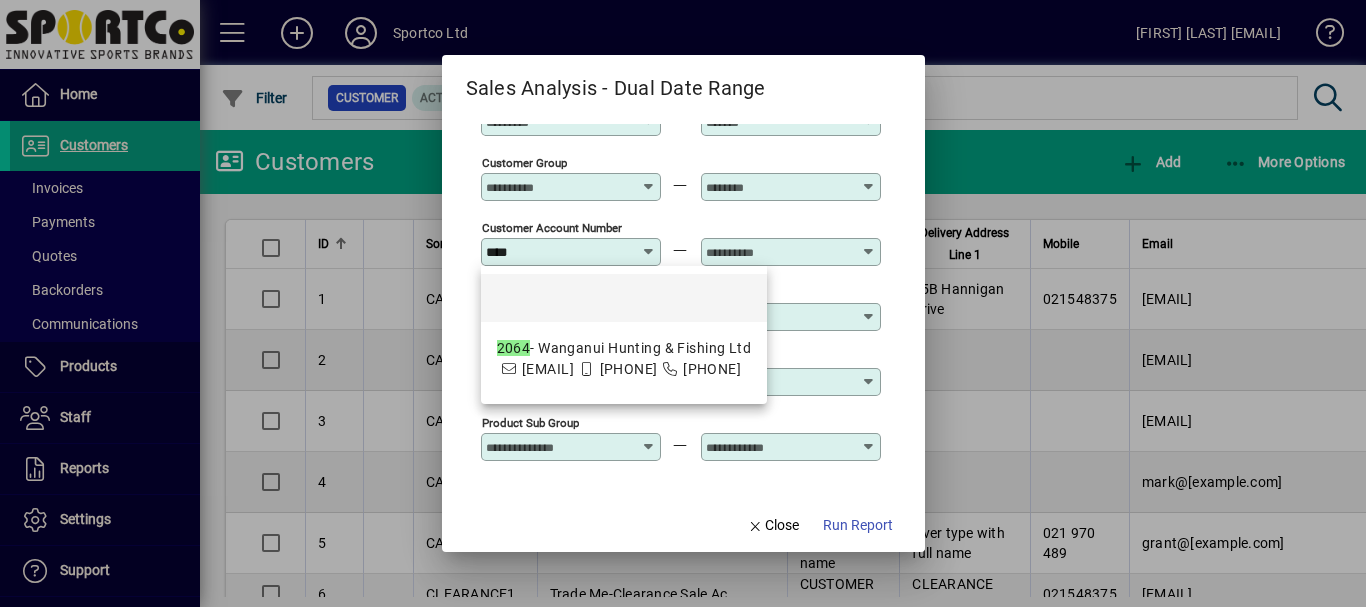 click on "****" at bounding box center (559, 252) 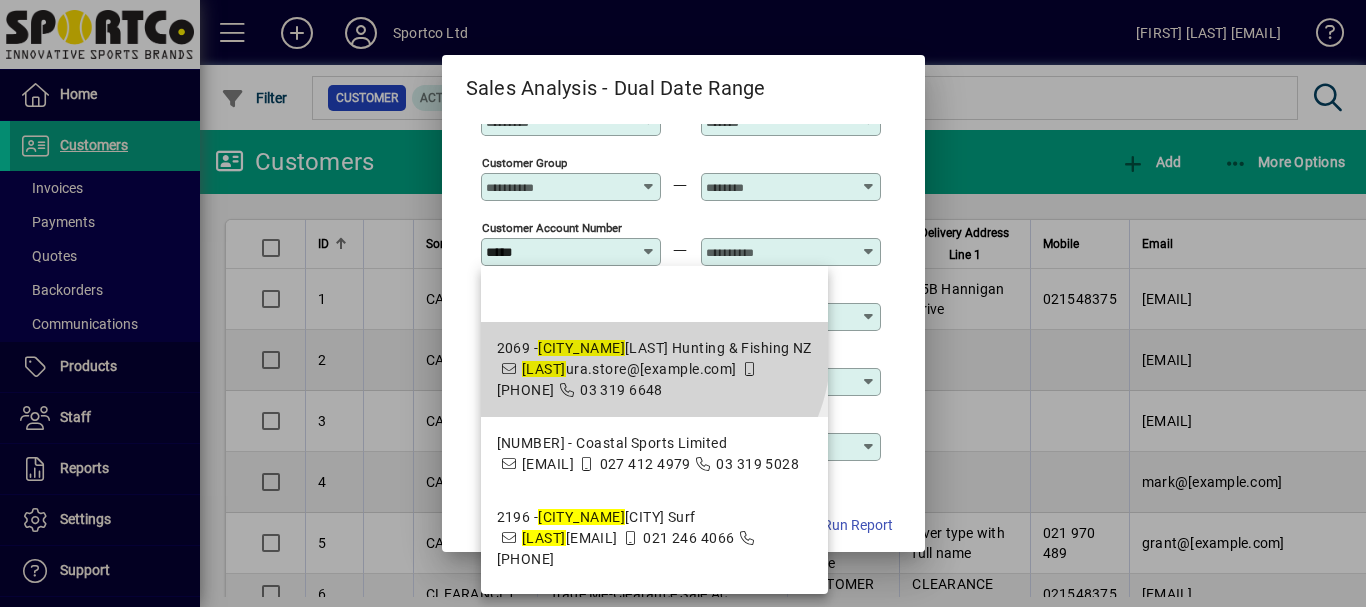 click on "[NUMBER] - [COMPANY] [COMPANY]" at bounding box center (654, 348) 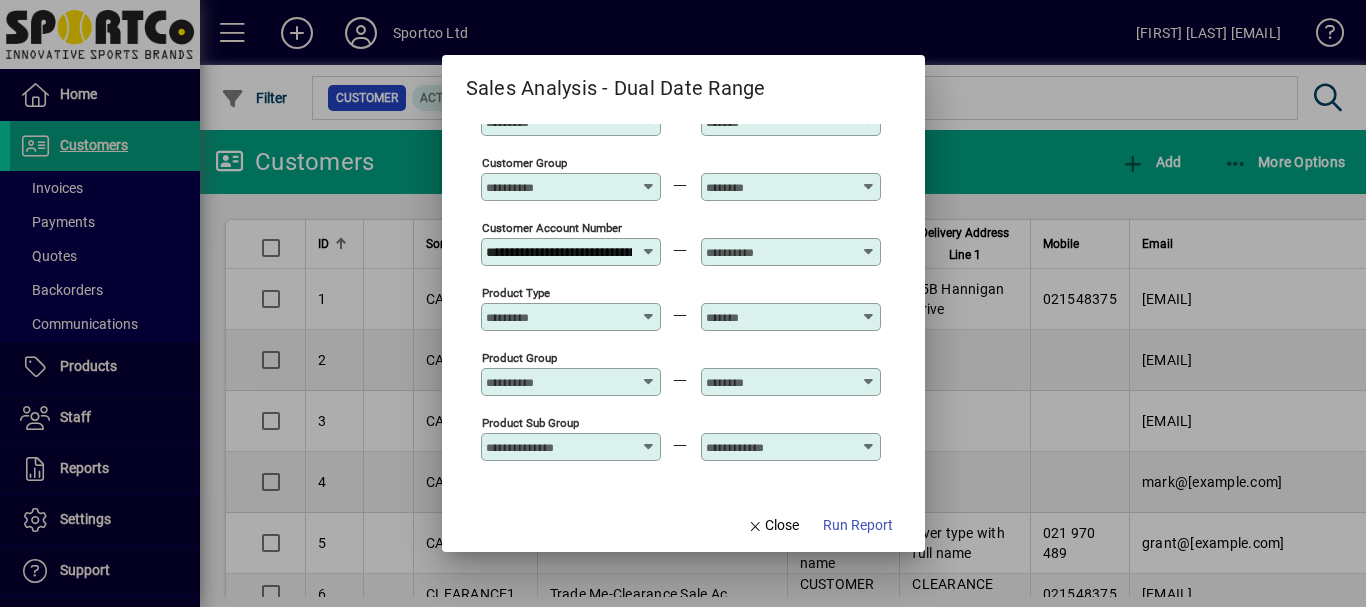 scroll, scrollTop: 0, scrollLeft: 97, axis: horizontal 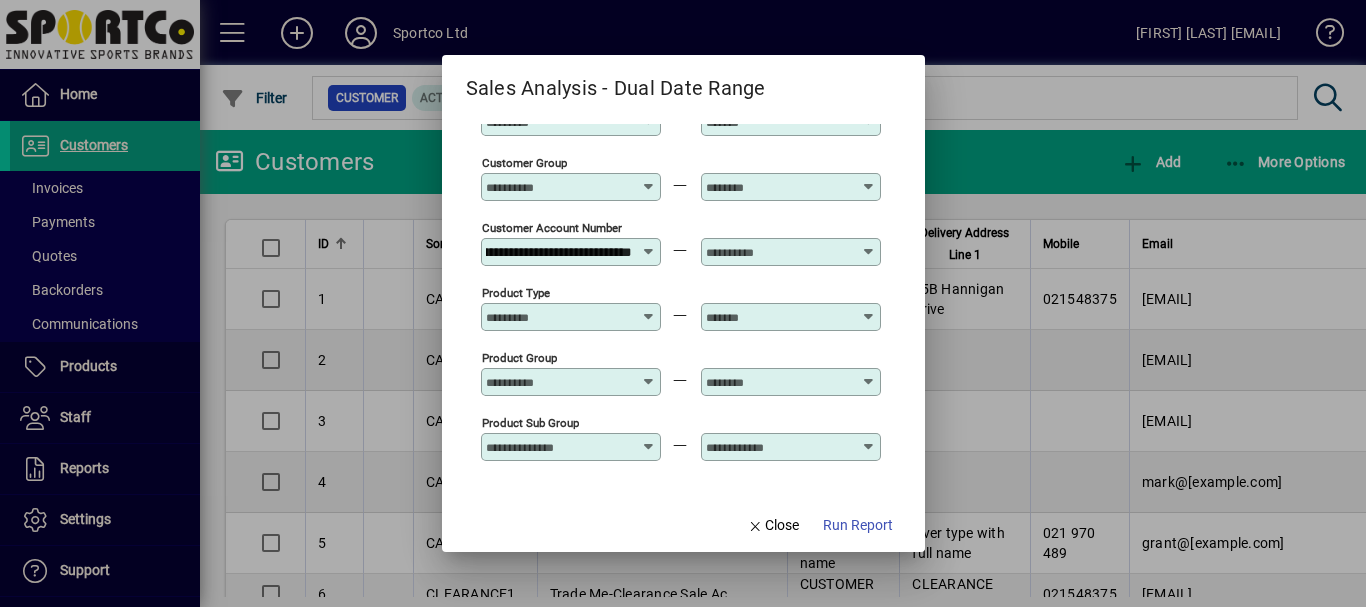 click on "**********" at bounding box center [559, 252] 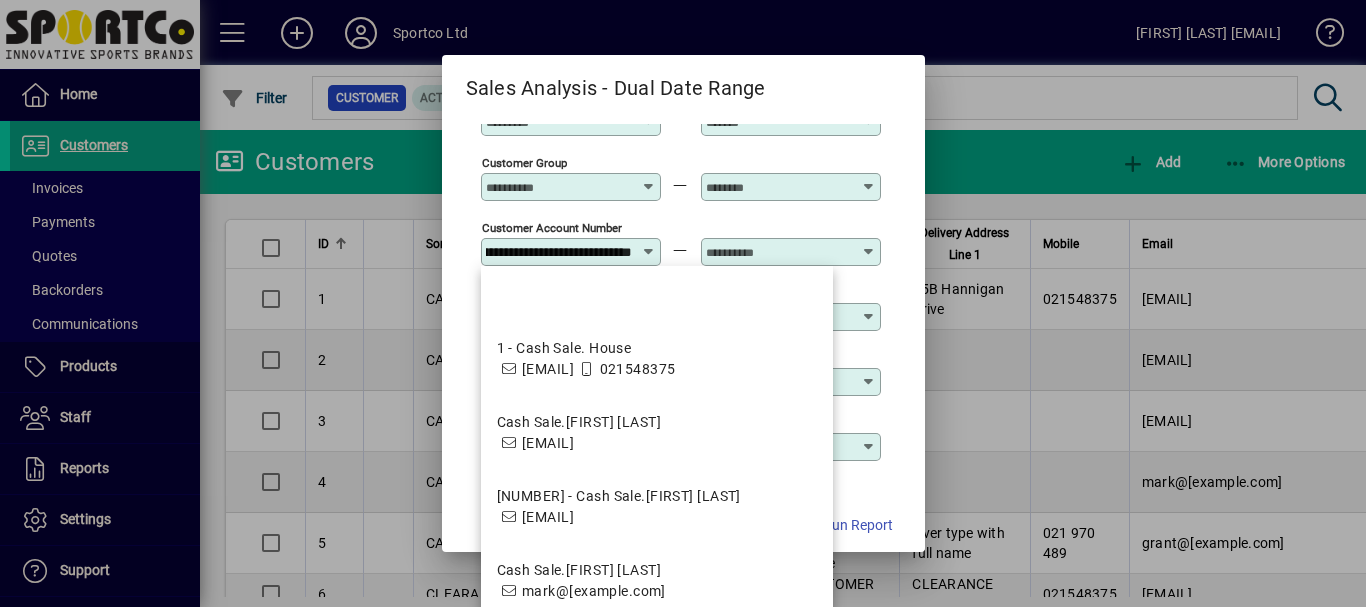 scroll, scrollTop: 0, scrollLeft: 0, axis: both 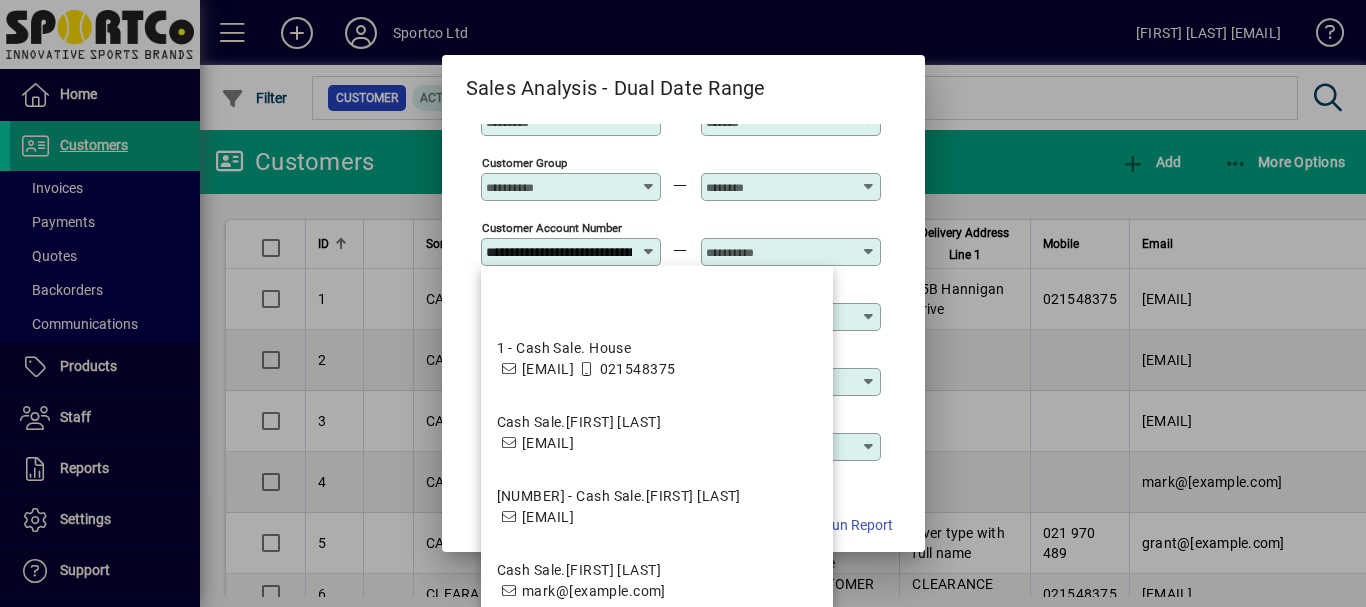 click at bounding box center (779, 252) 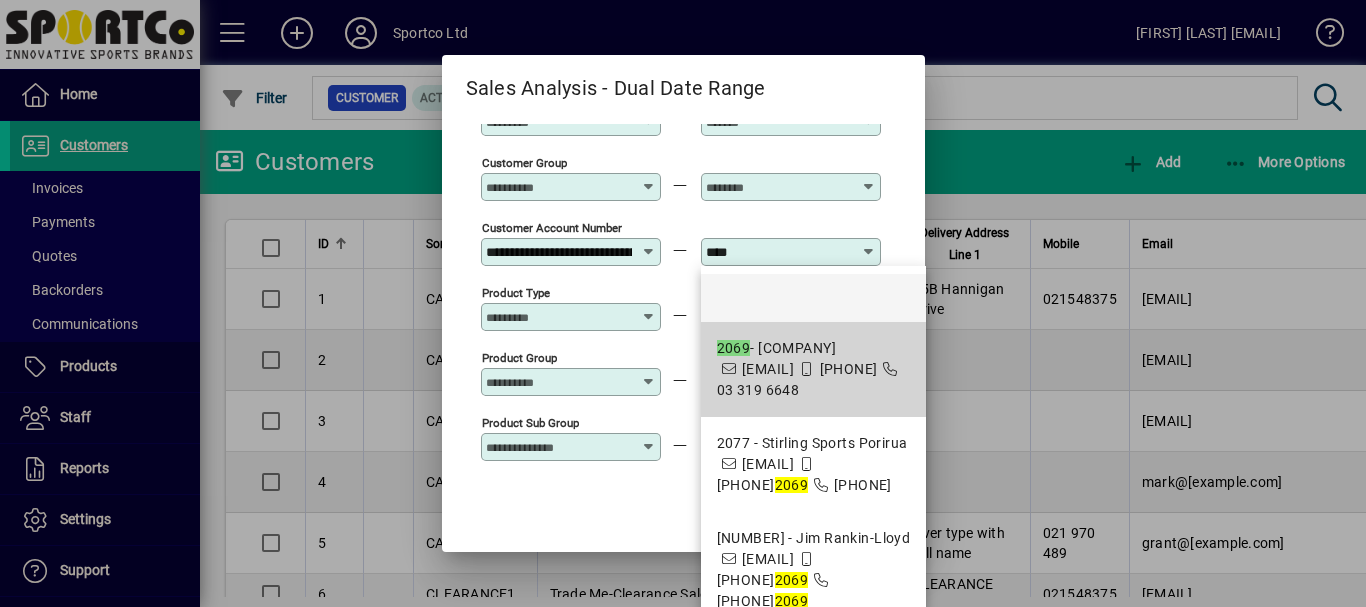 click on "[NUMBER] - [LAST] Hunting & Fishing NZ" at bounding box center [814, 348] 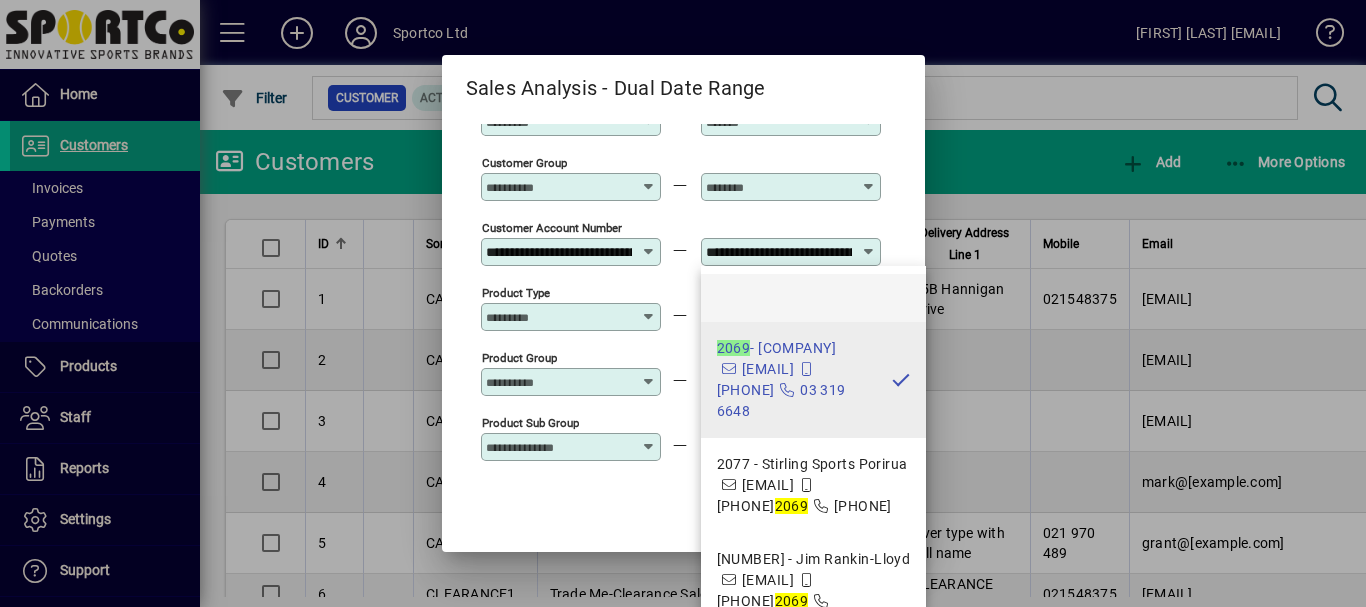 scroll, scrollTop: 0, scrollLeft: 97, axis: horizontal 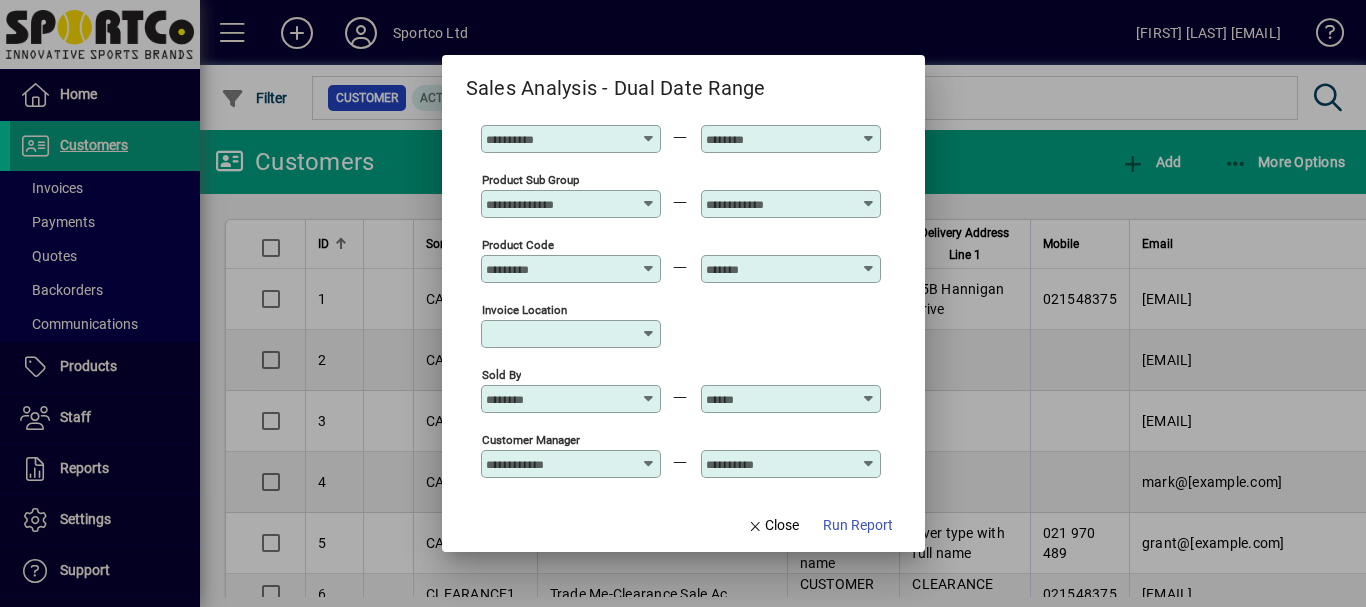 click at bounding box center (649, 334) 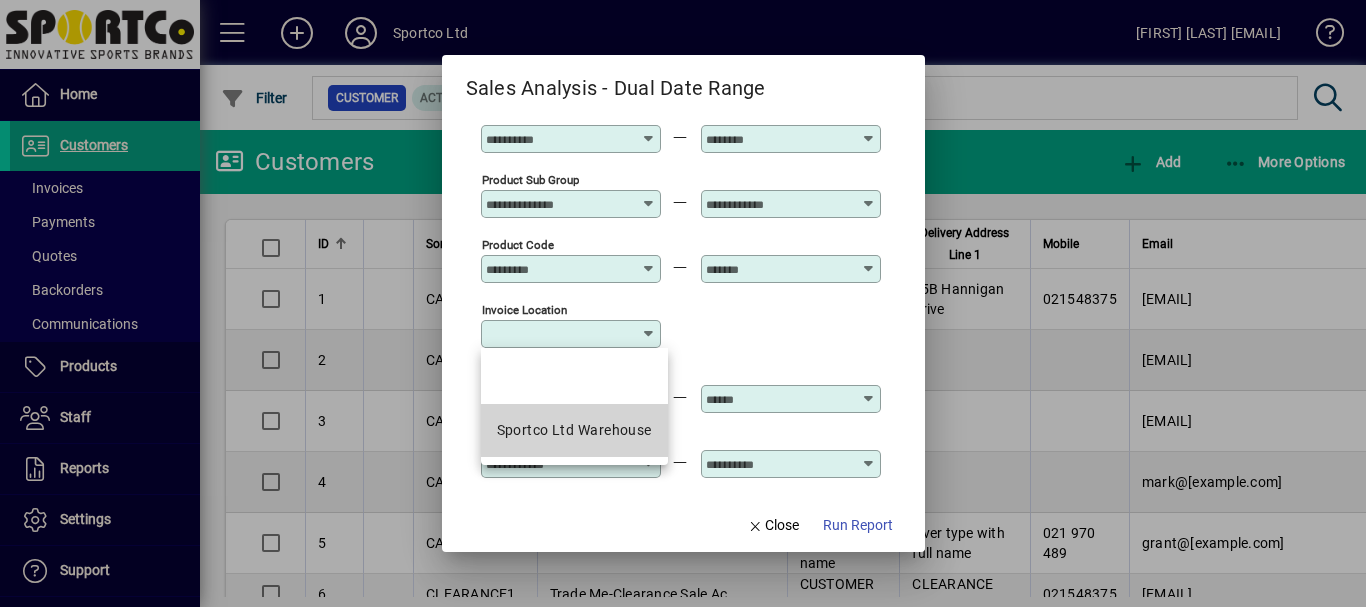 click on "Sportco Ltd Warehouse" at bounding box center (574, 430) 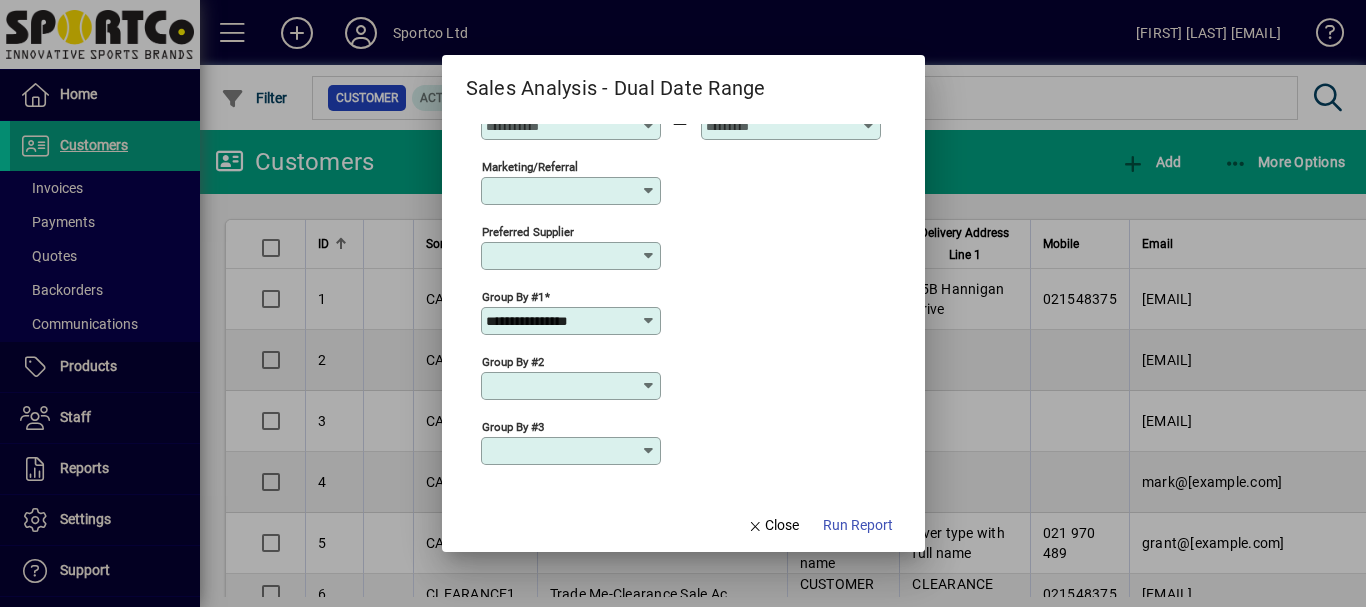 scroll, scrollTop: 820, scrollLeft: 0, axis: vertical 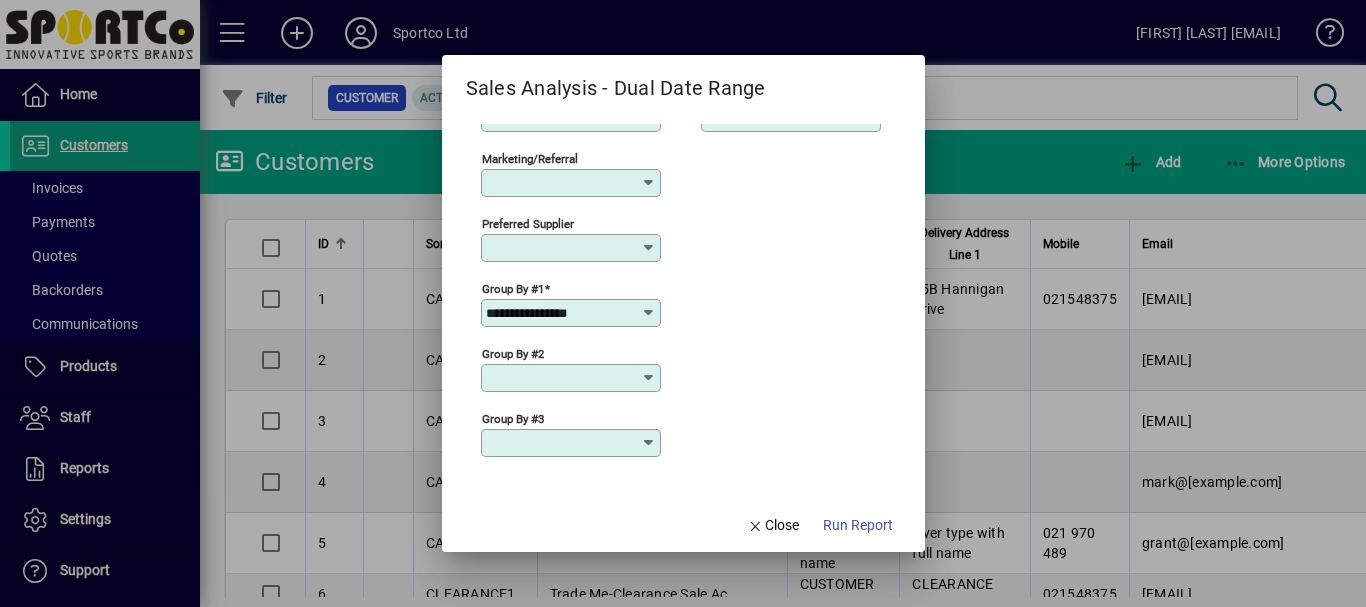 click at bounding box center (649, 378) 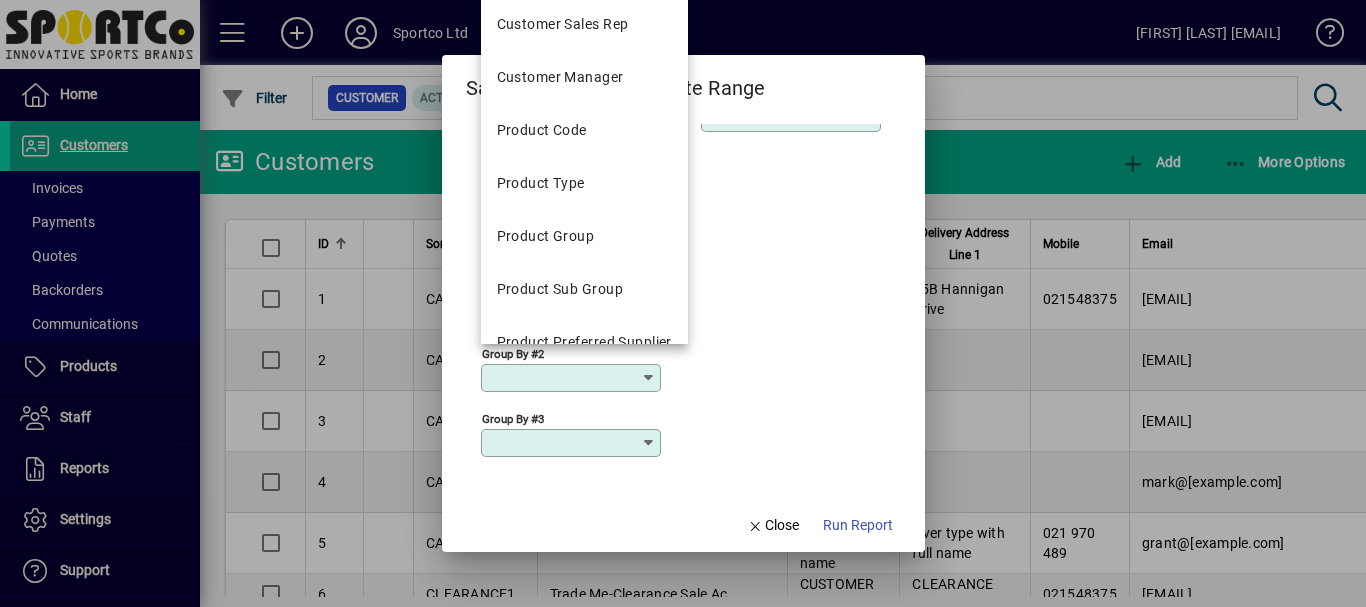 scroll, scrollTop: 532, scrollLeft: 0, axis: vertical 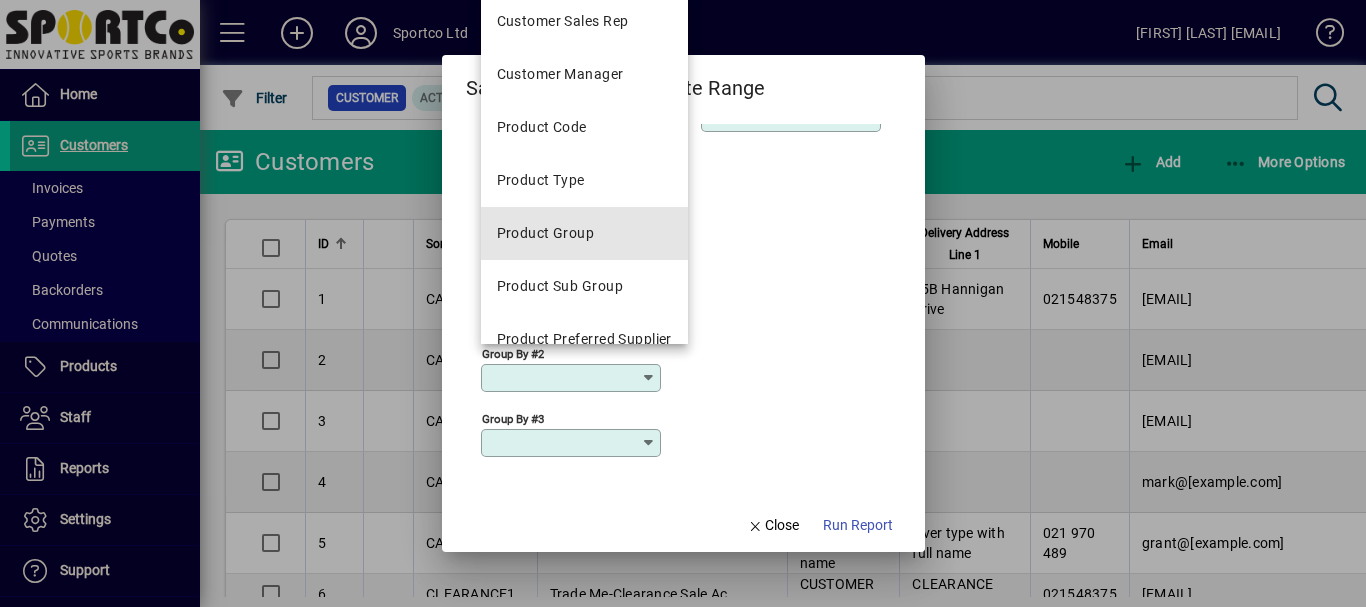 click on "Product Group" at bounding box center (584, 233) 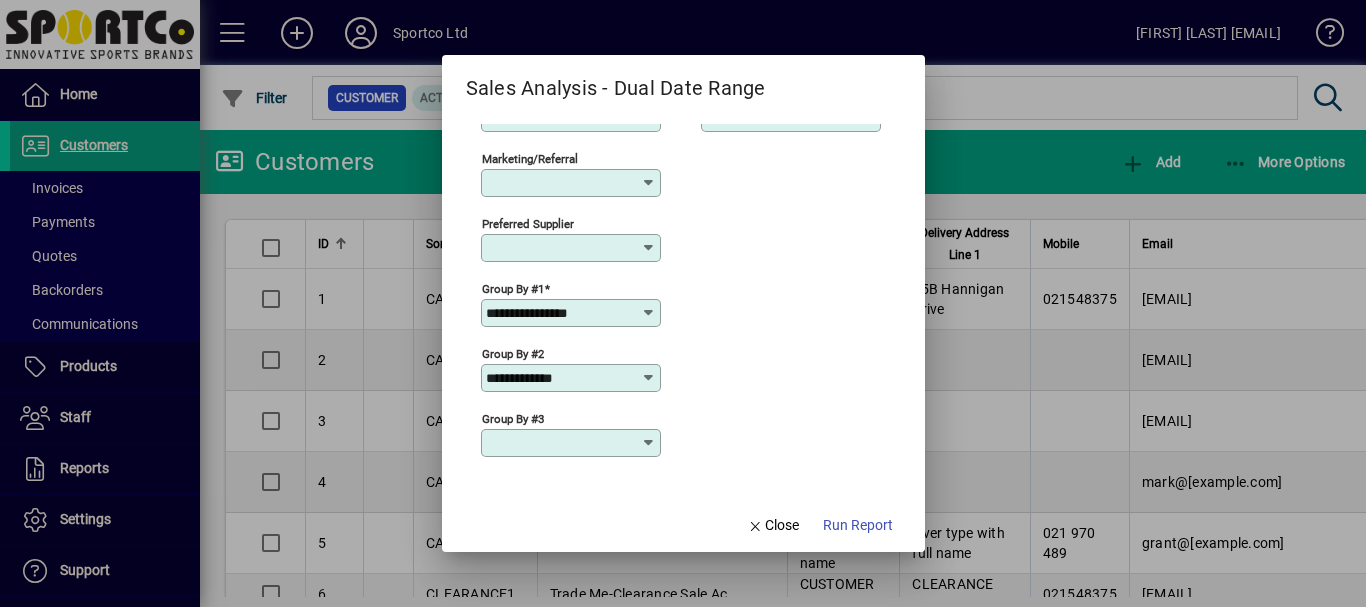 click at bounding box center [649, 443] 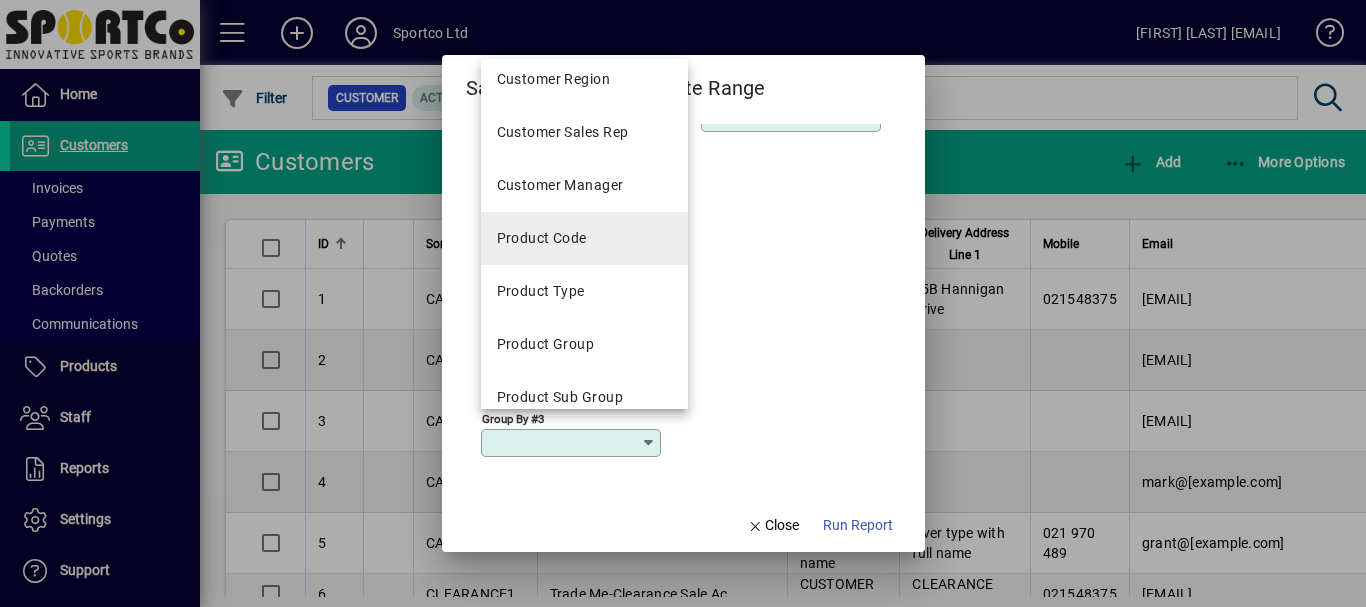 scroll, scrollTop: 483, scrollLeft: 0, axis: vertical 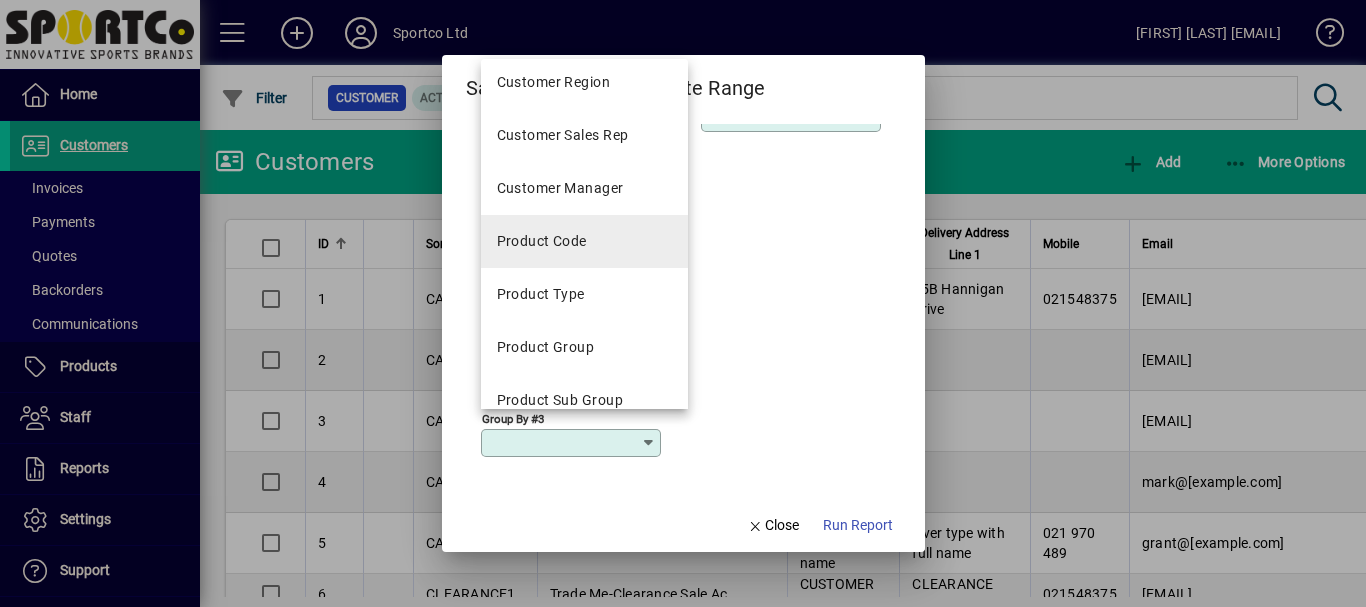click on "Product Code" at bounding box center (584, 241) 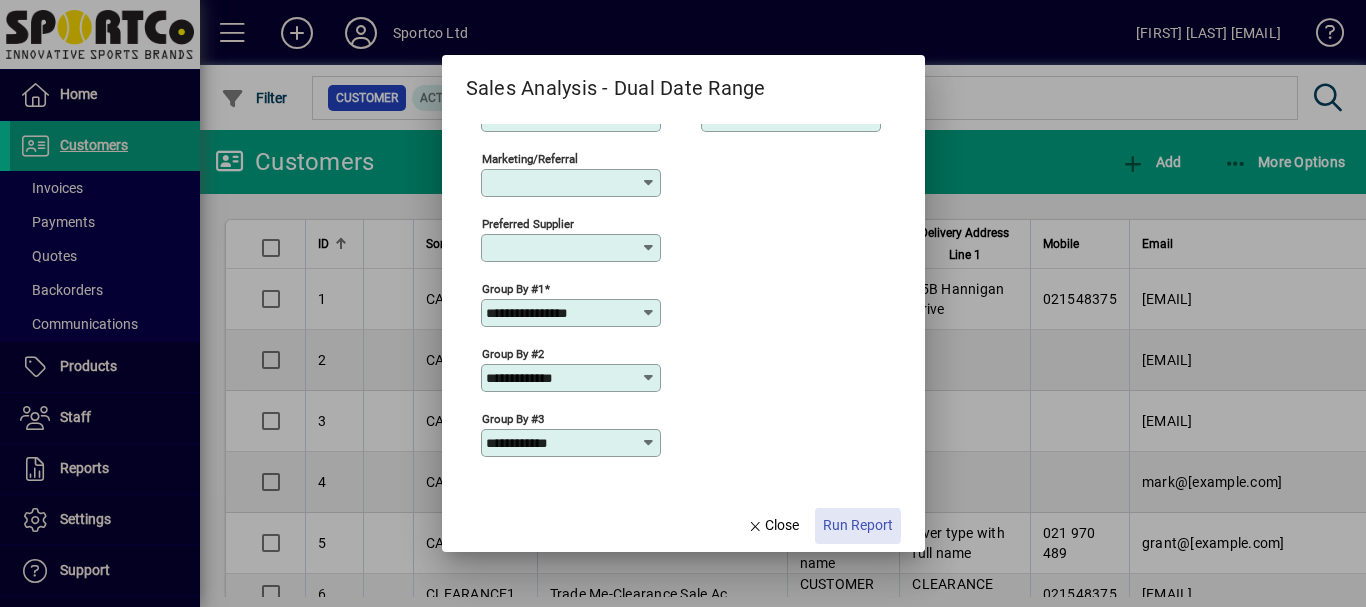 click on "Run Report" 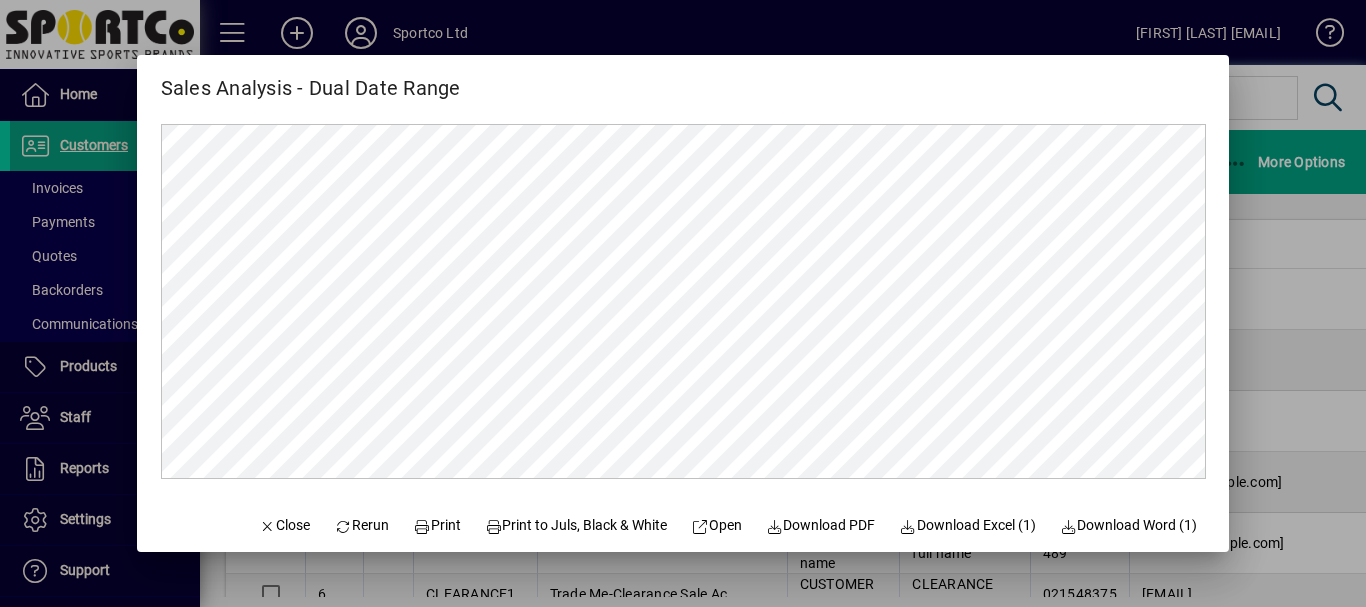 scroll, scrollTop: 0, scrollLeft: 0, axis: both 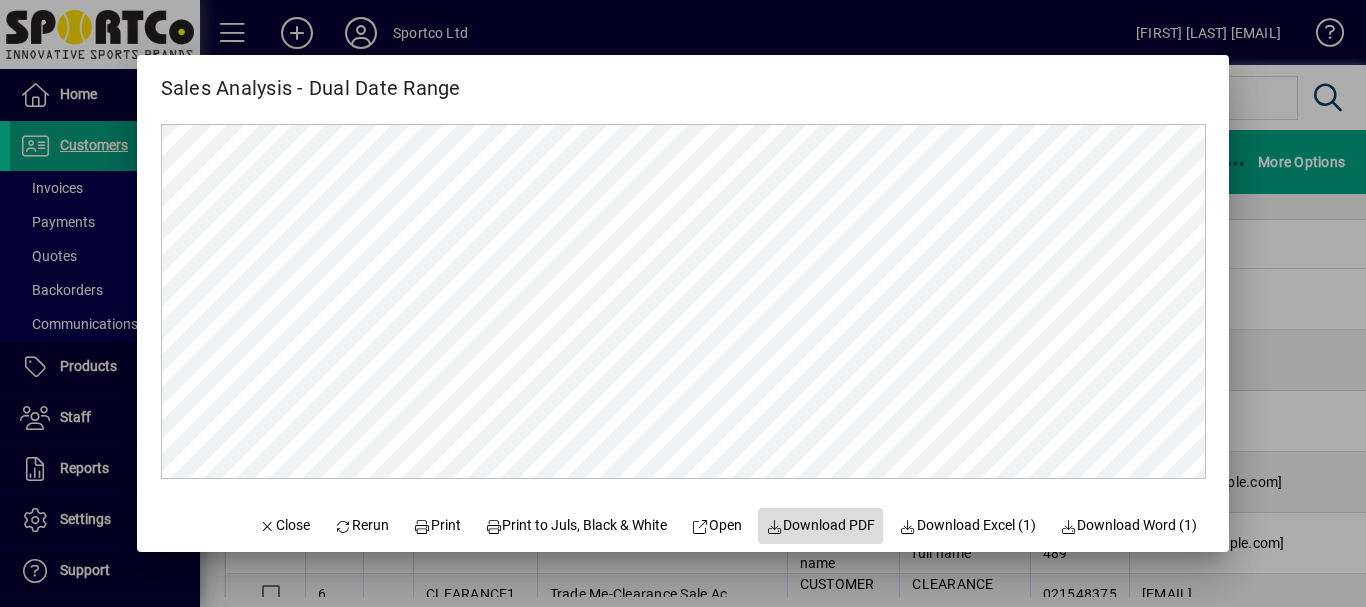 click on "Download PDF" 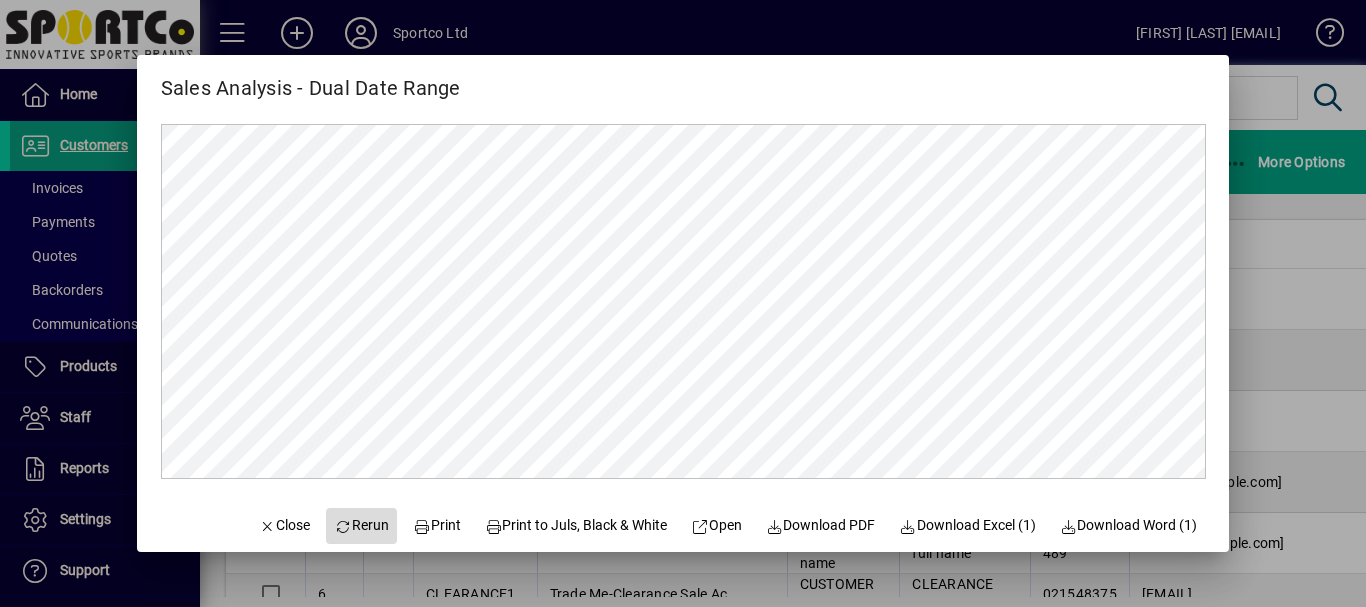 click on "Rerun" 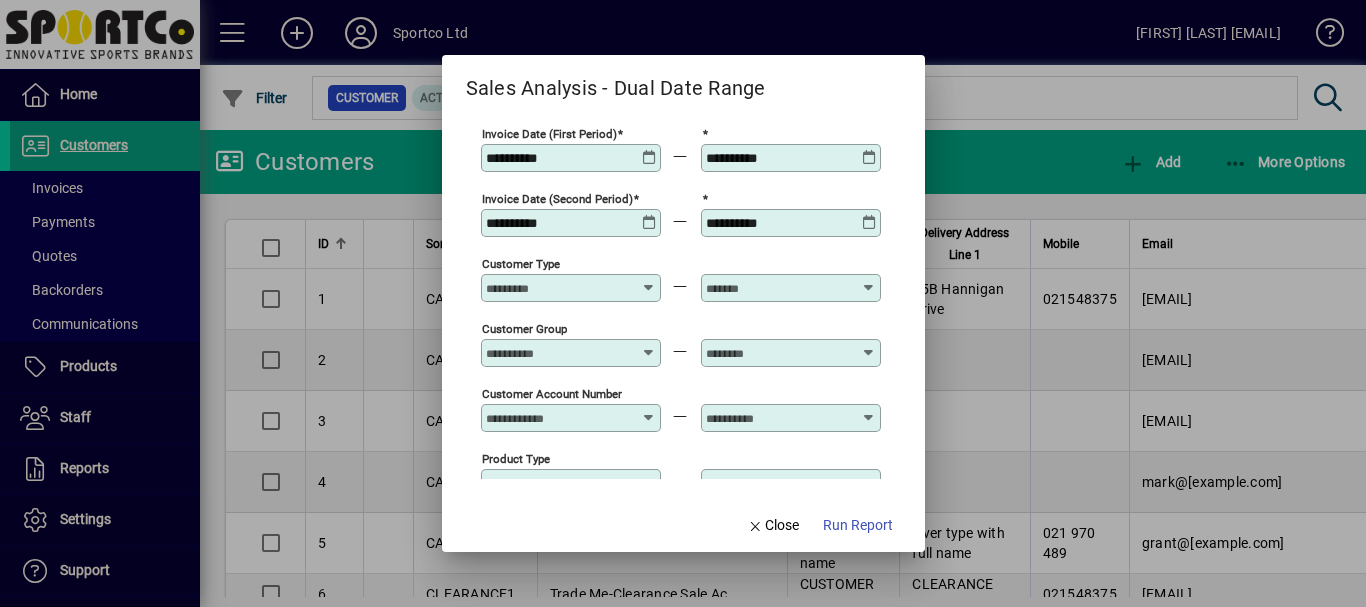 type on "**********" 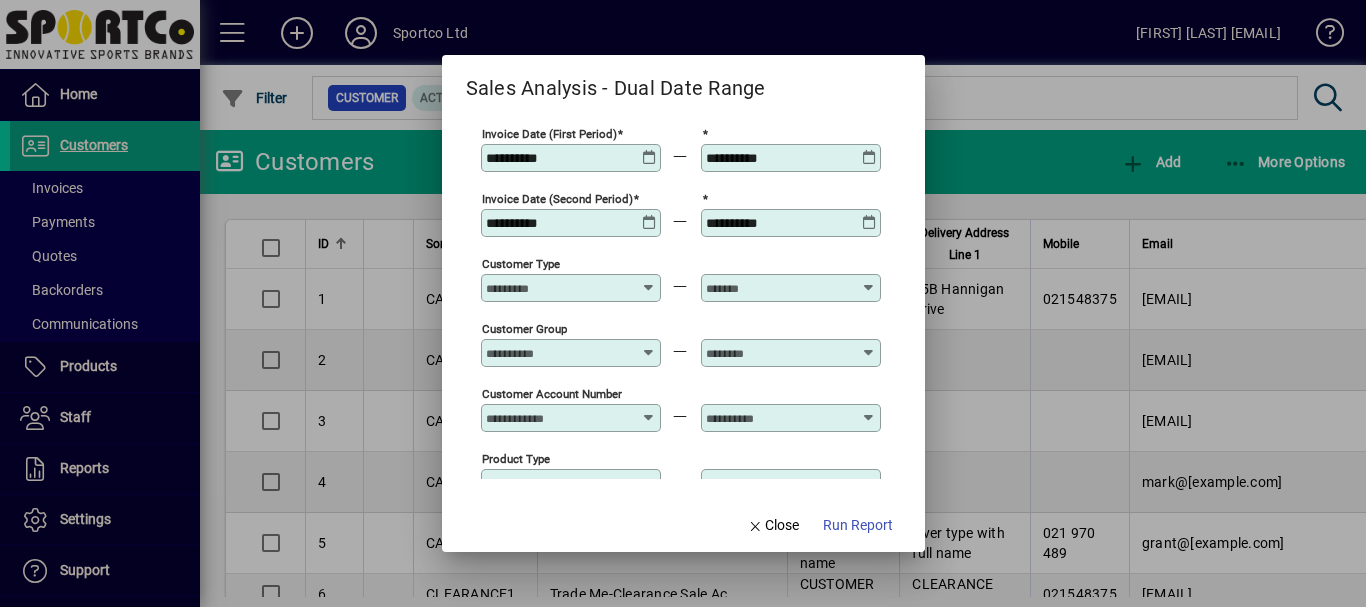 type on "**********" 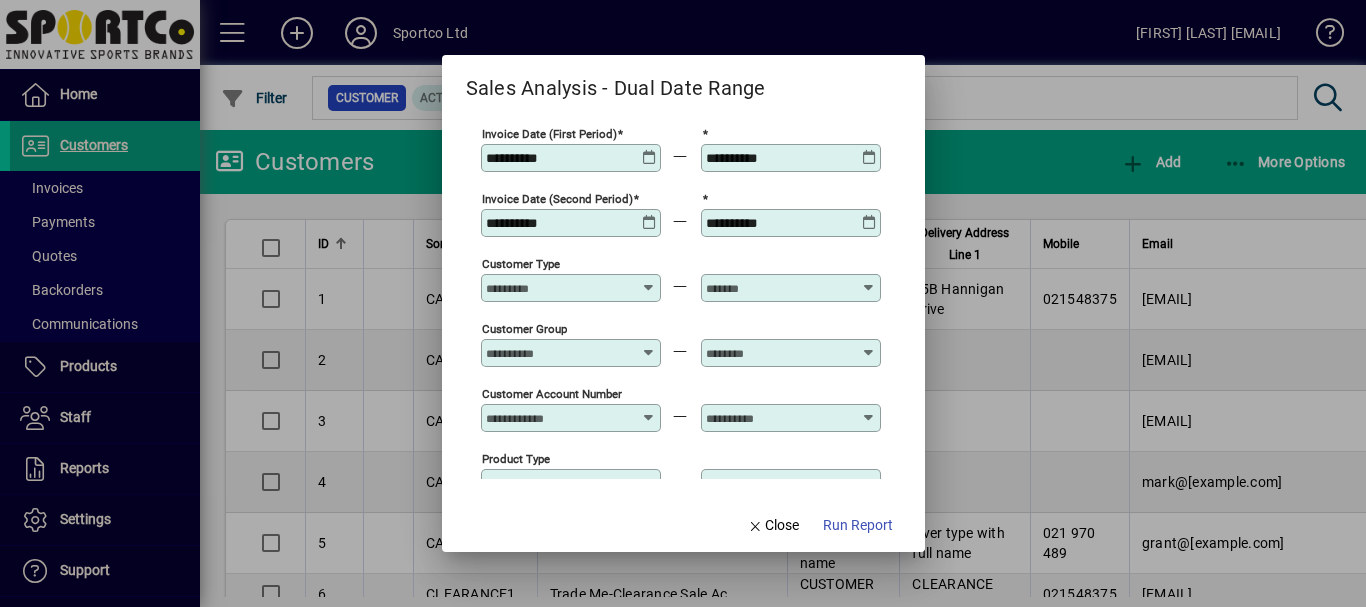 type on "**********" 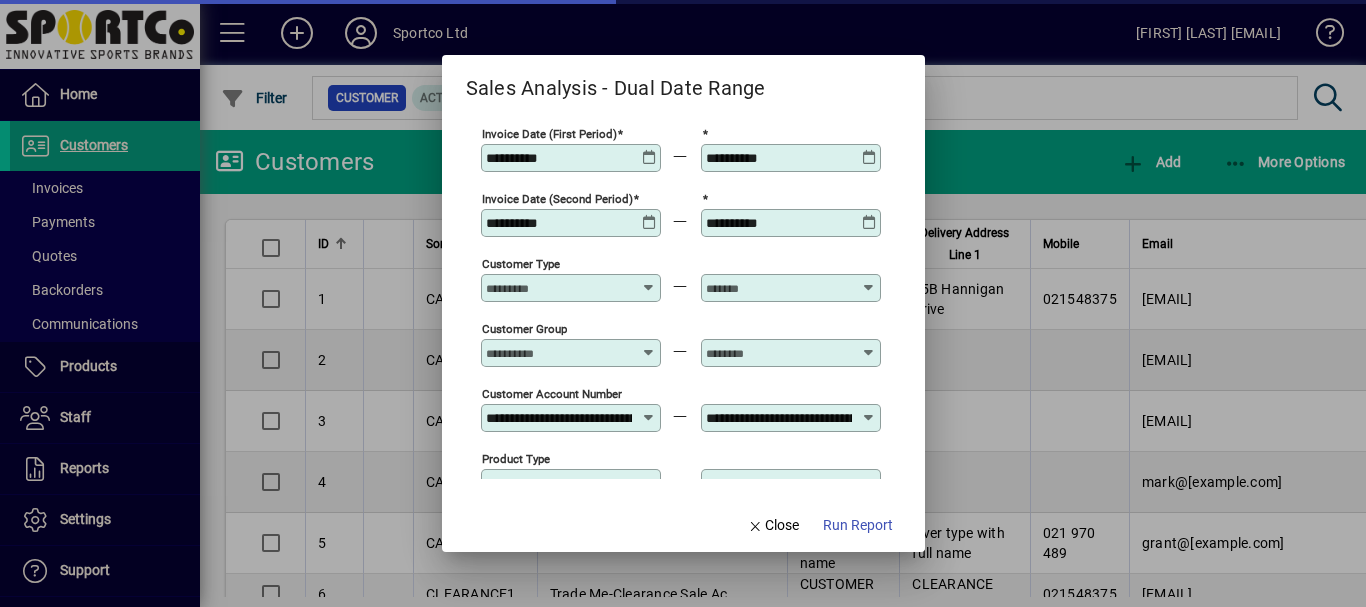 type on "**********" 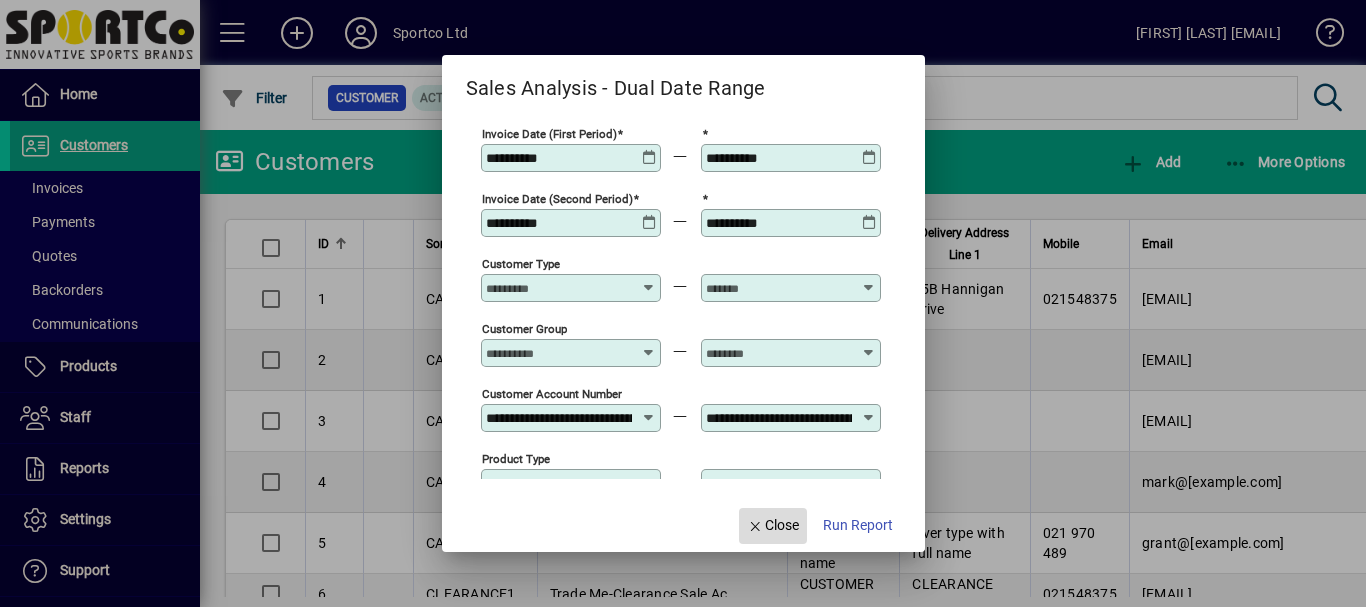click on "Close" 